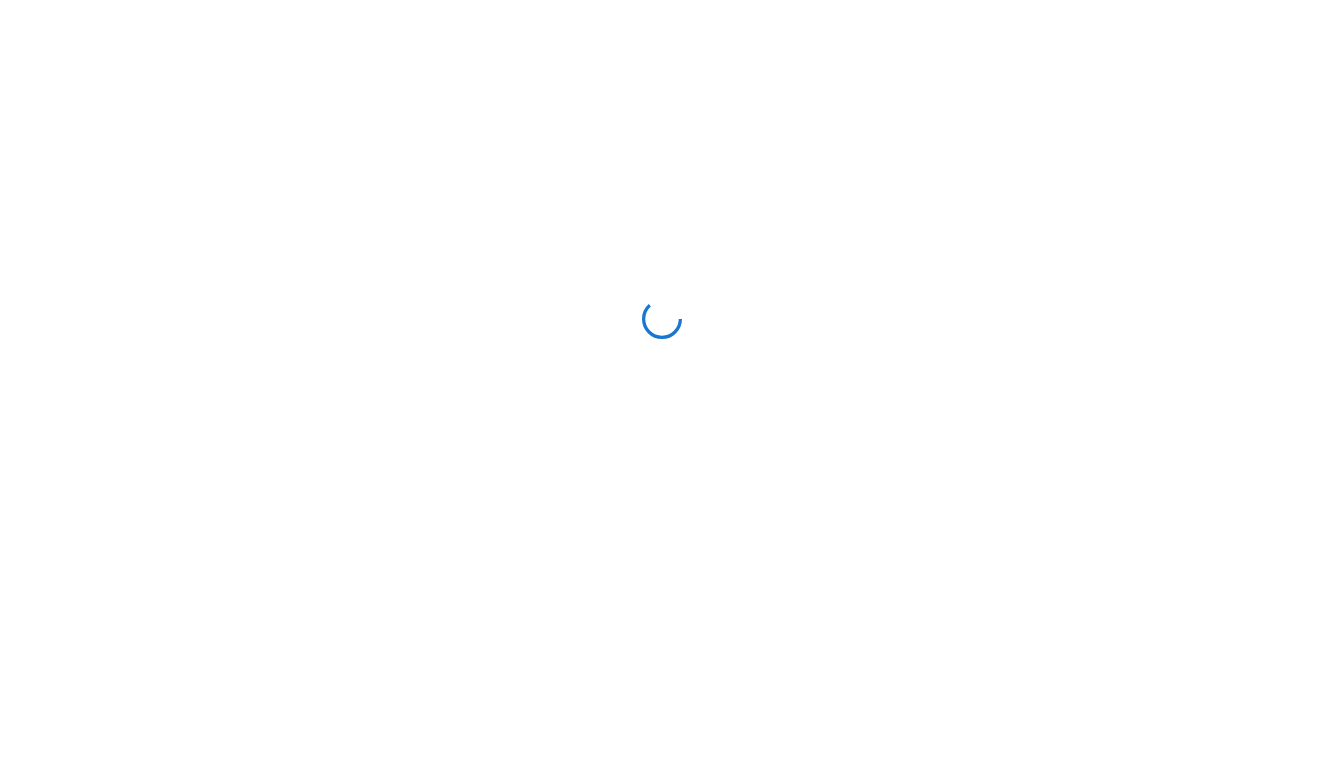 scroll, scrollTop: 0, scrollLeft: 0, axis: both 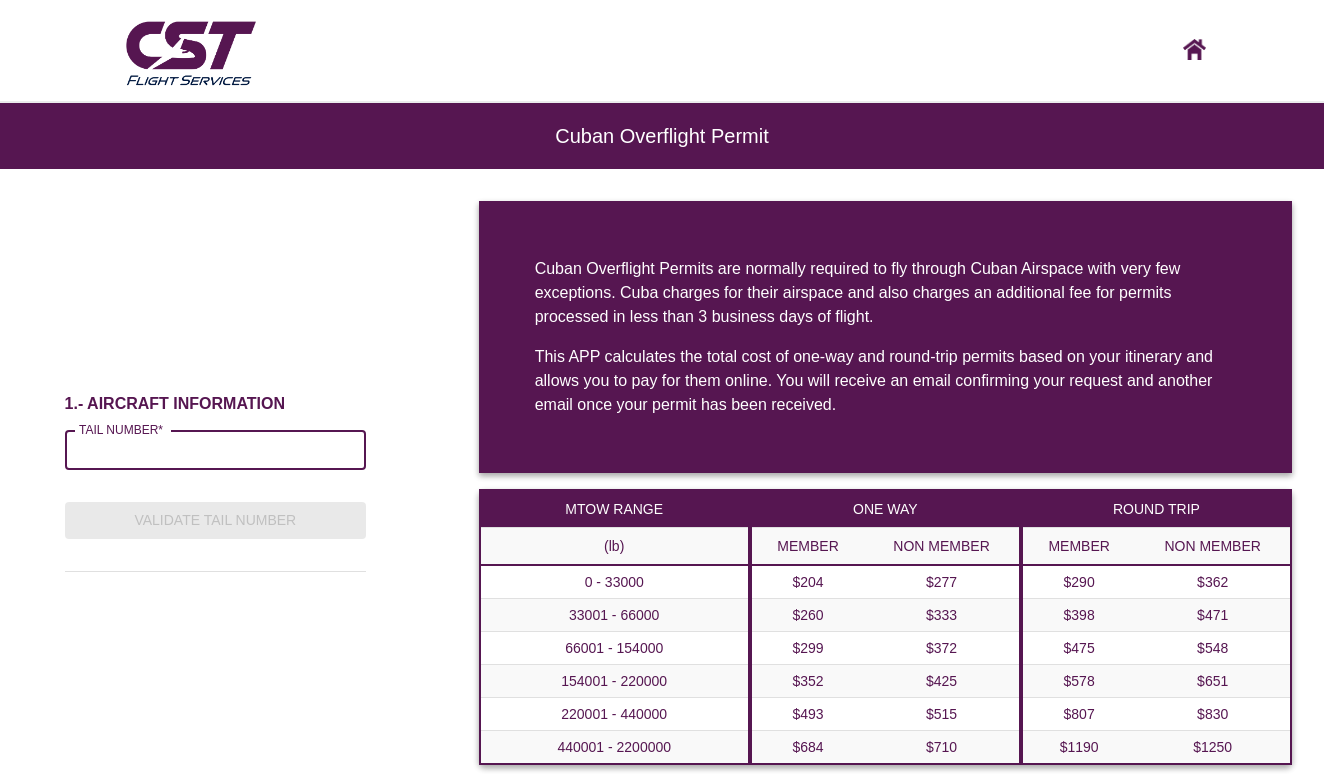 click on "TAIL NUMBER*" at bounding box center [215, 450] 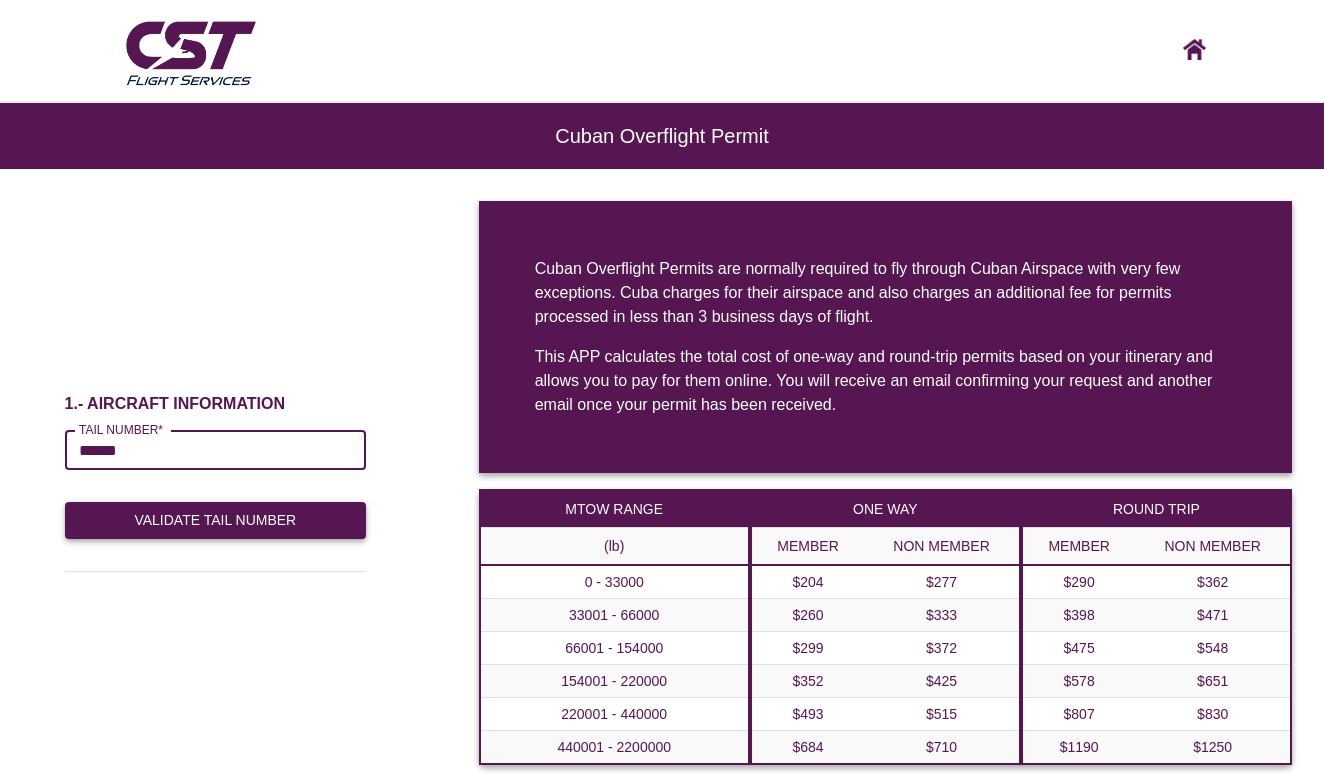 type on "******" 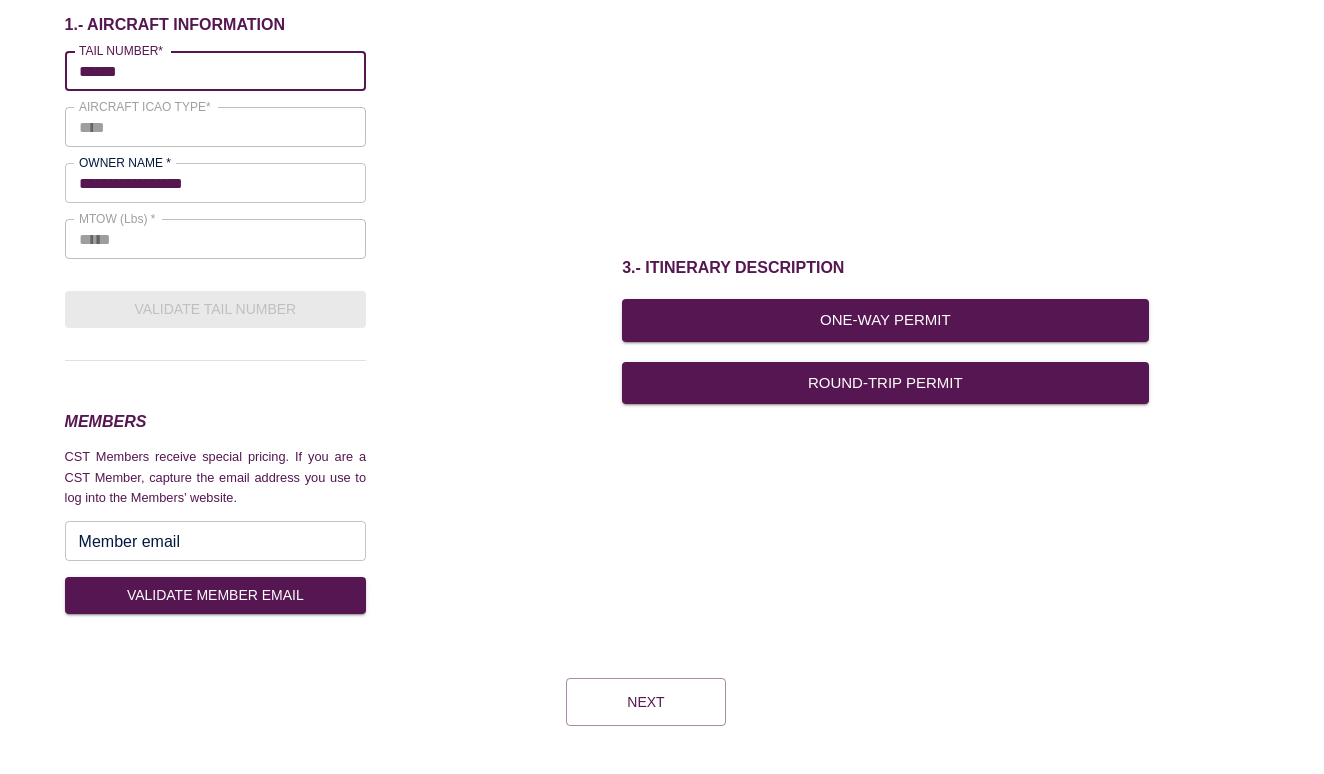 scroll, scrollTop: 192, scrollLeft: 0, axis: vertical 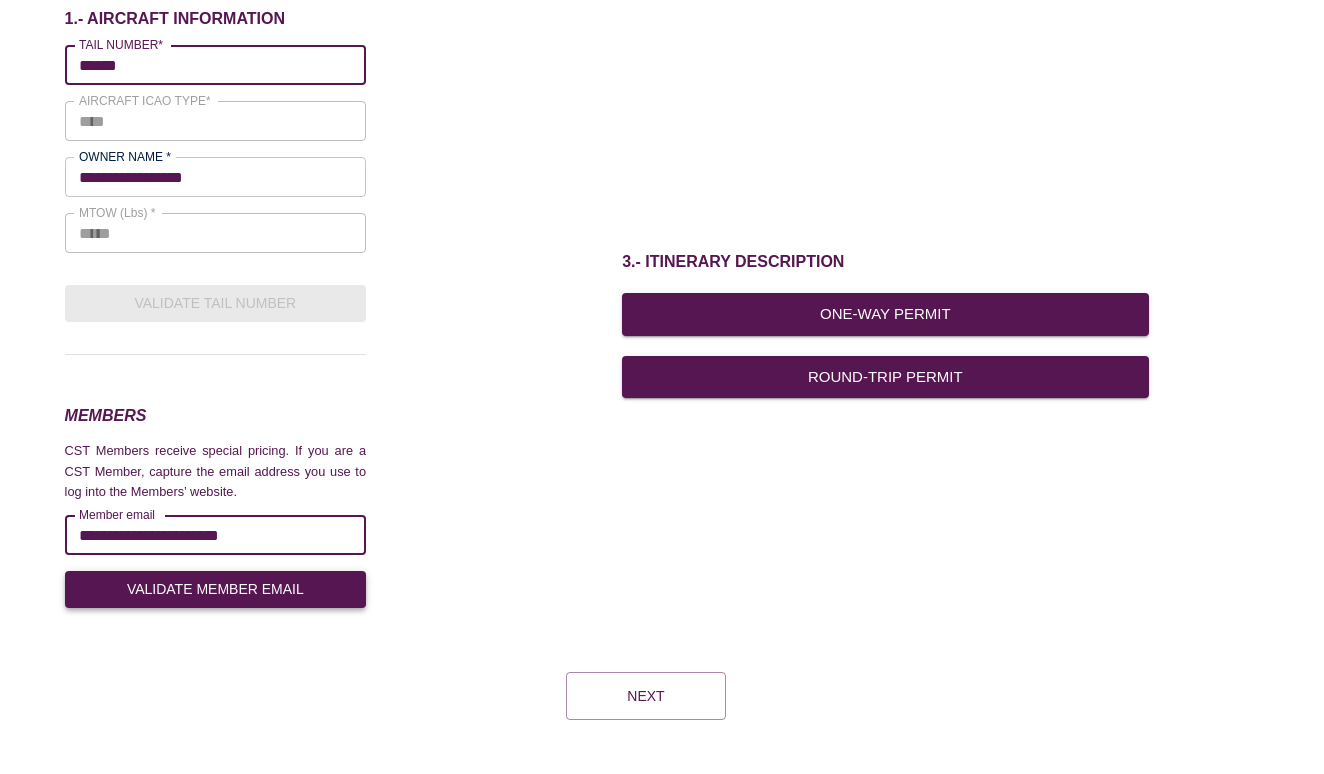 type on "**********" 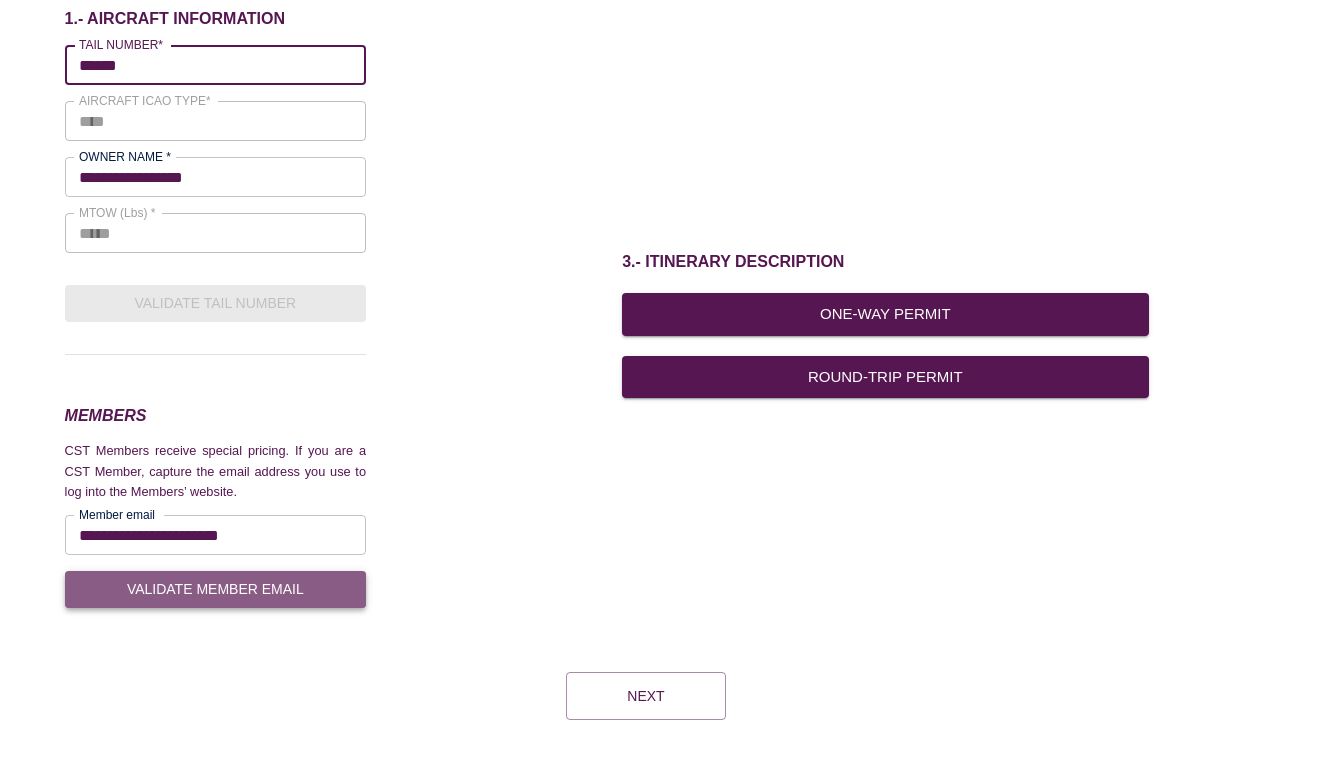 click on "VALIDATE MEMBER EMAIL" at bounding box center [215, 589] 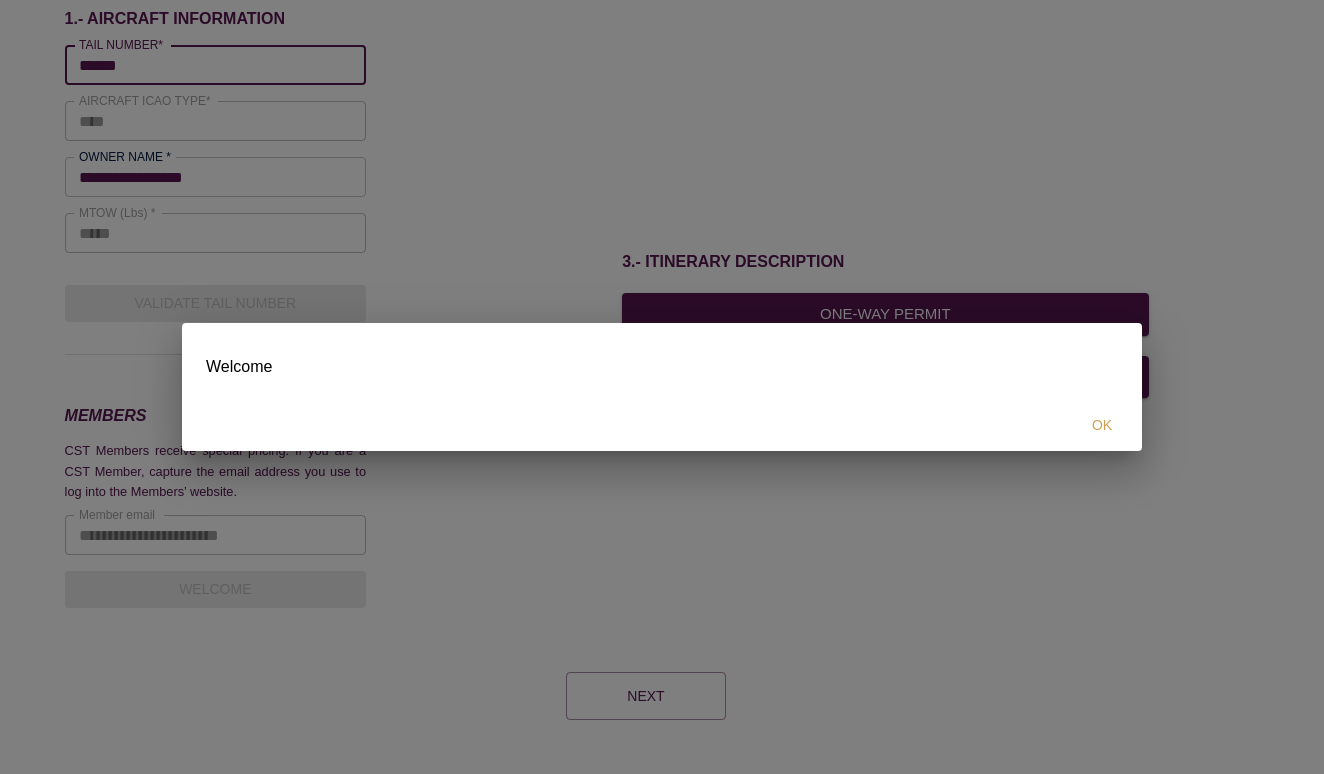click on "OK" at bounding box center (1102, 425) 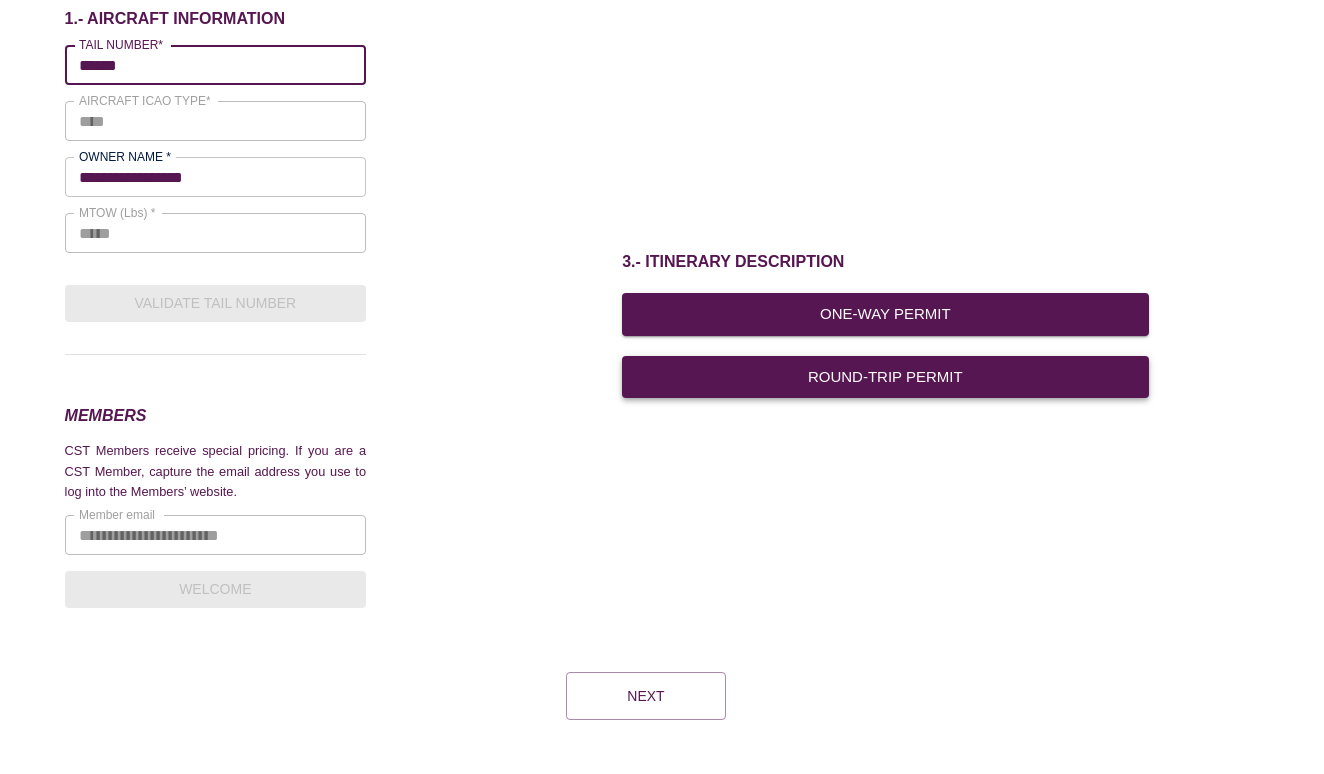 click on "Round-Trip Permit" at bounding box center (885, 377) 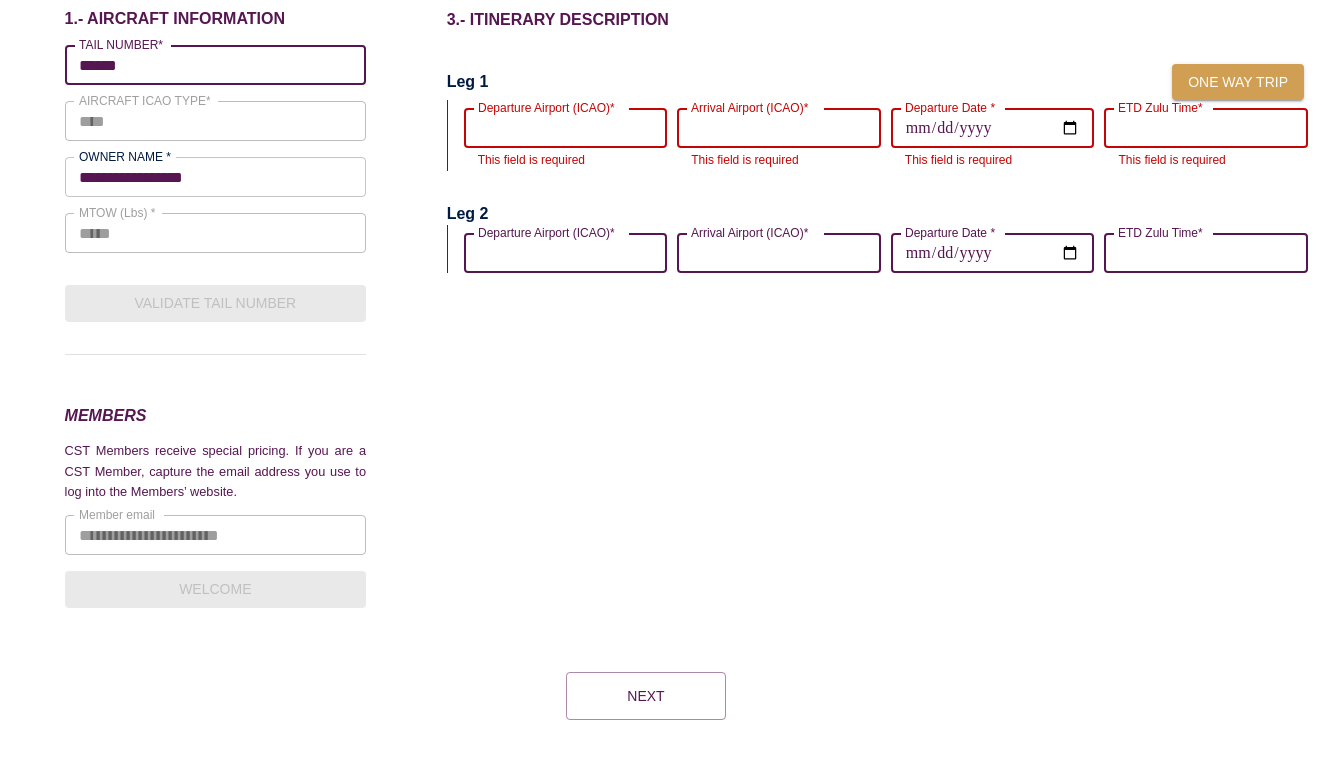 click on "Departure Airport (ICAO)*" at bounding box center [566, 128] 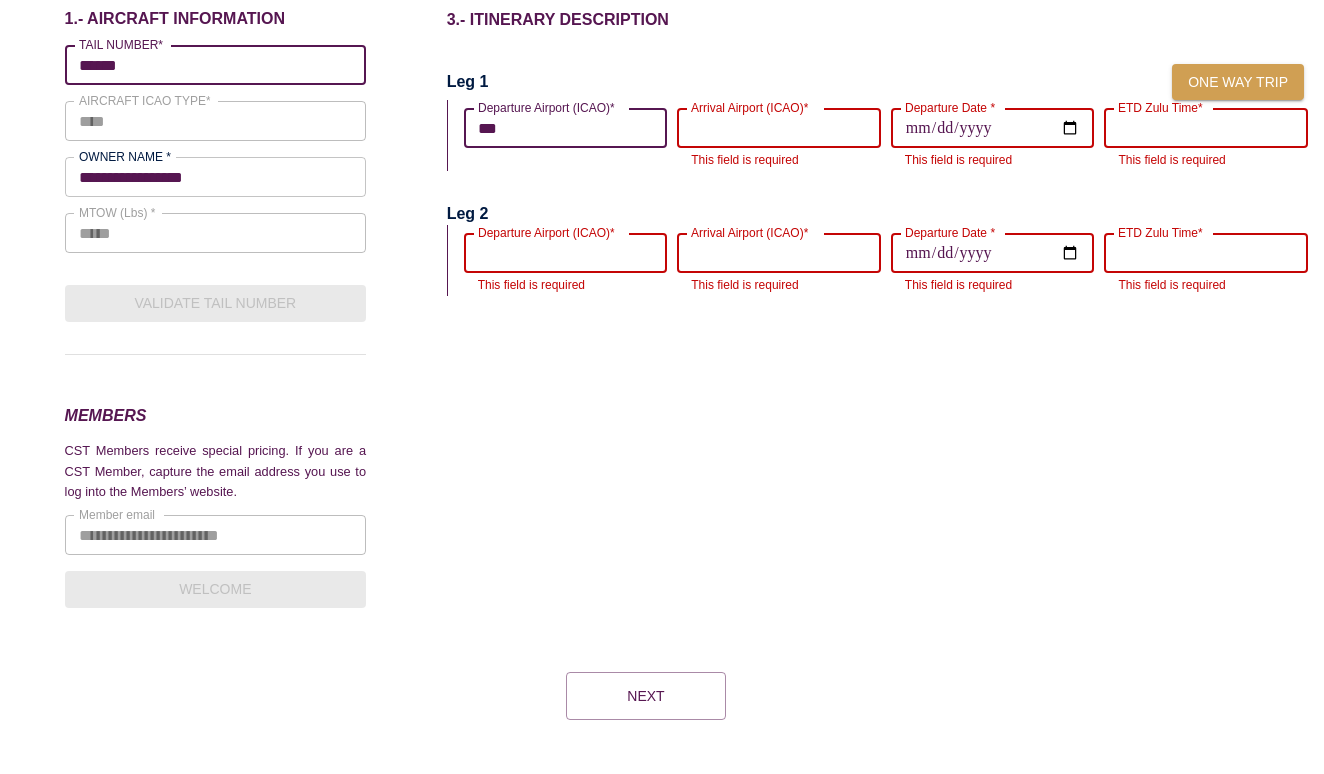 type on "****" 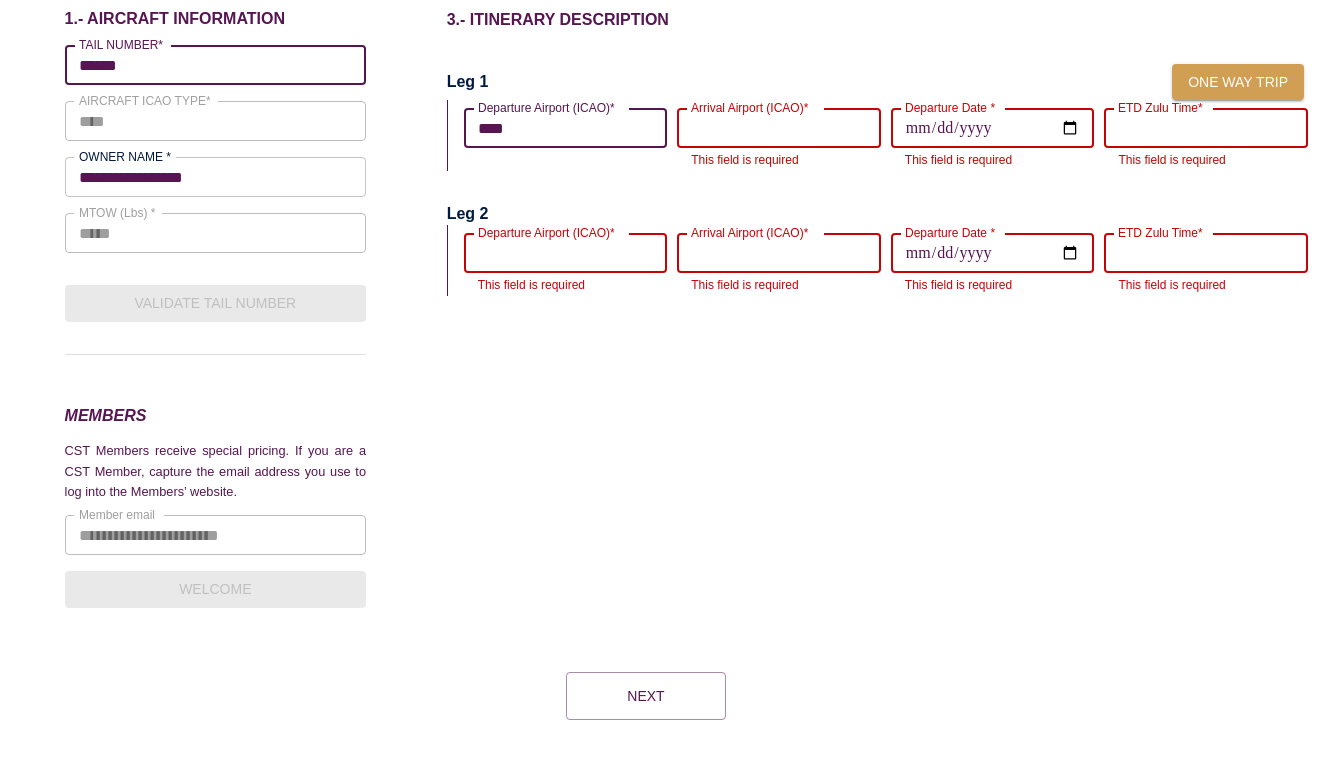 click on "Arrival Airport (ICAO)*" at bounding box center (779, 128) 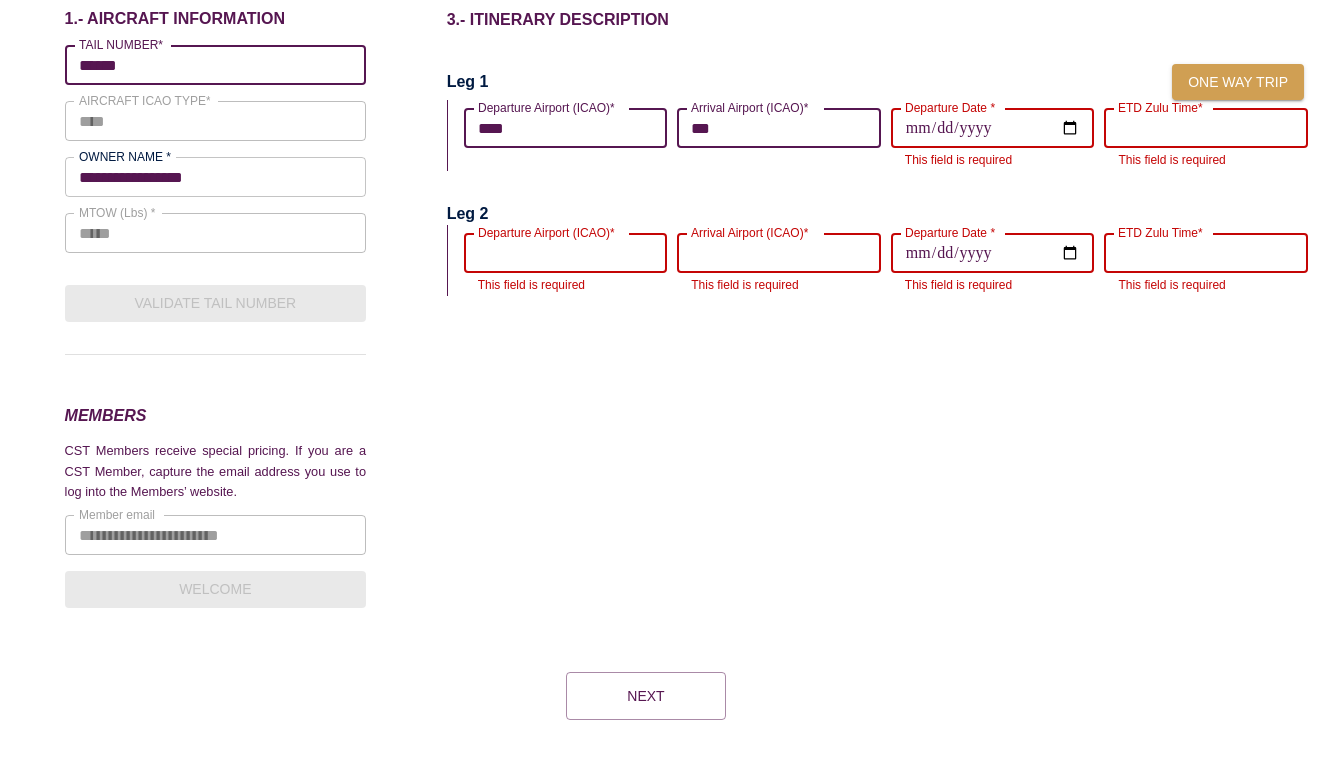 type on "****" 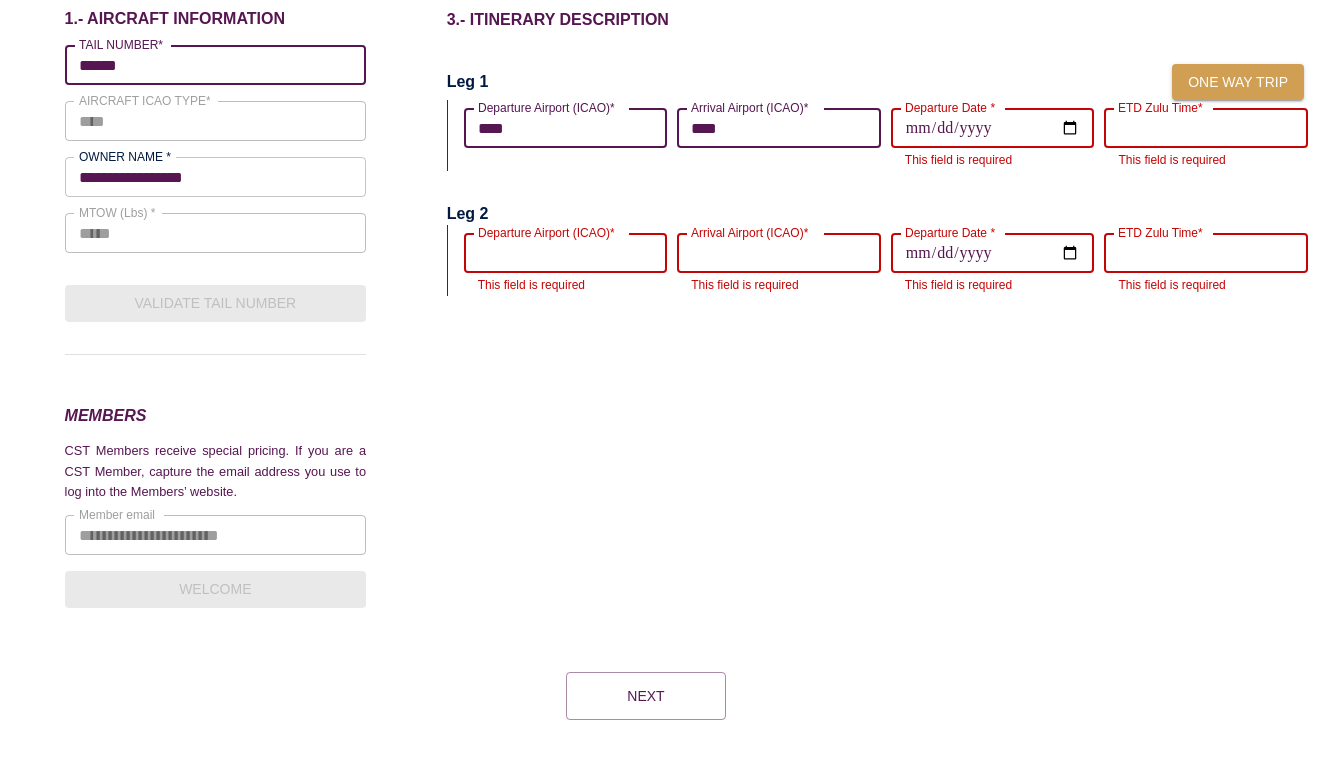 click on "Departure Date *" at bounding box center [993, 128] 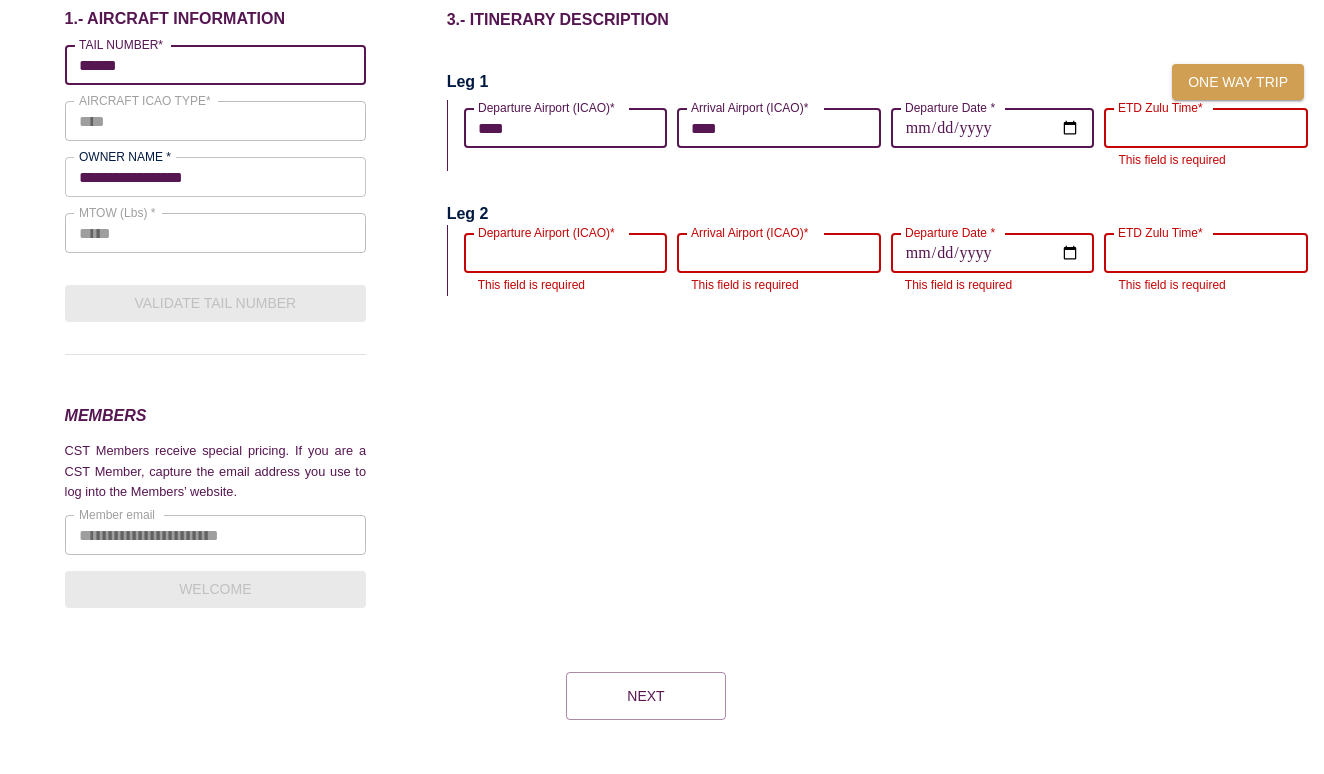 click on "ETD Zulu Time*" at bounding box center [1206, 128] 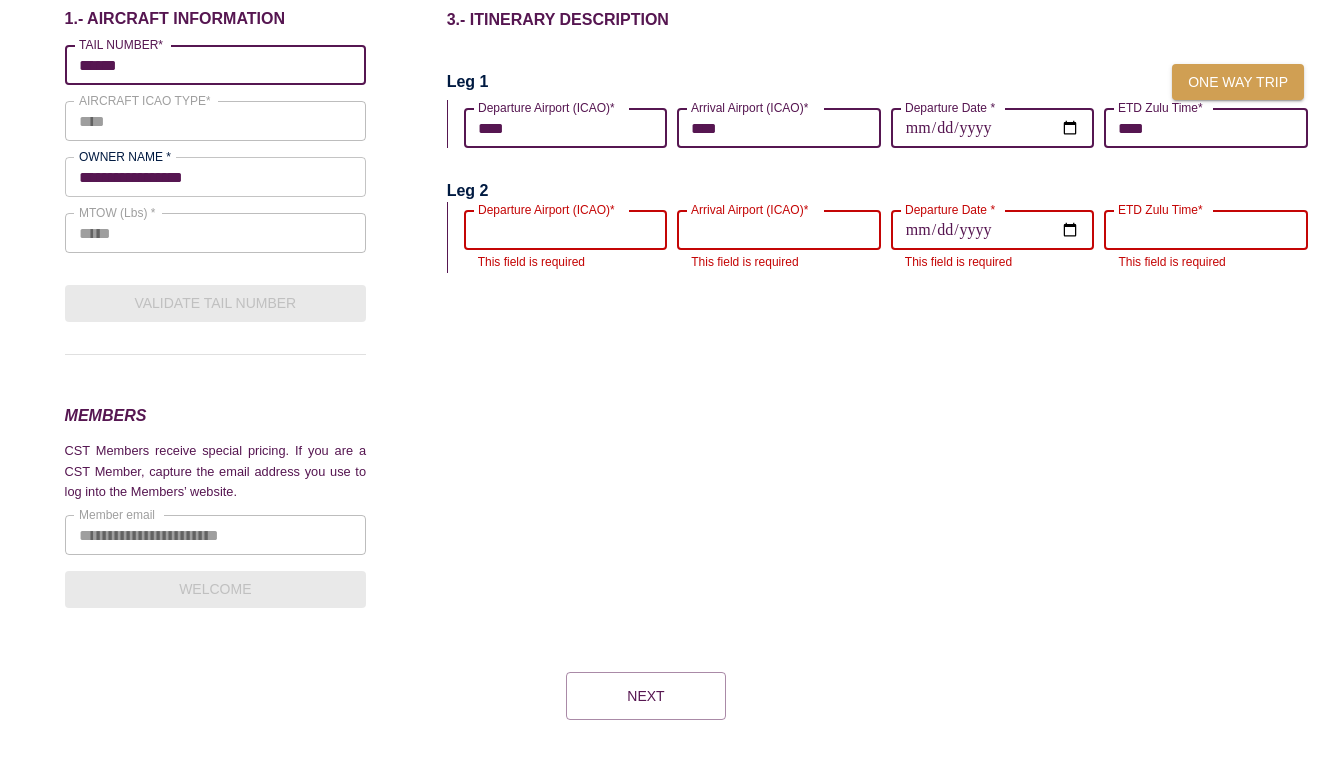 type on "****" 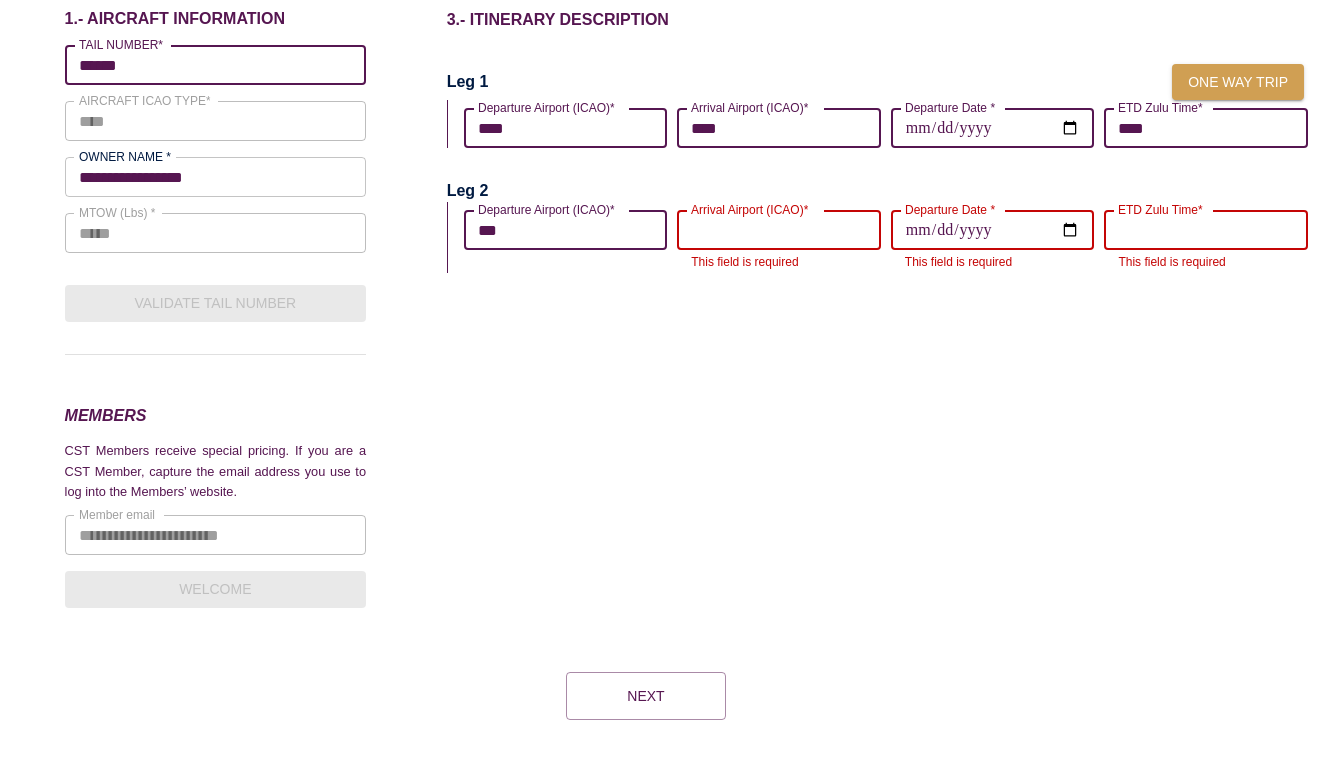type on "****" 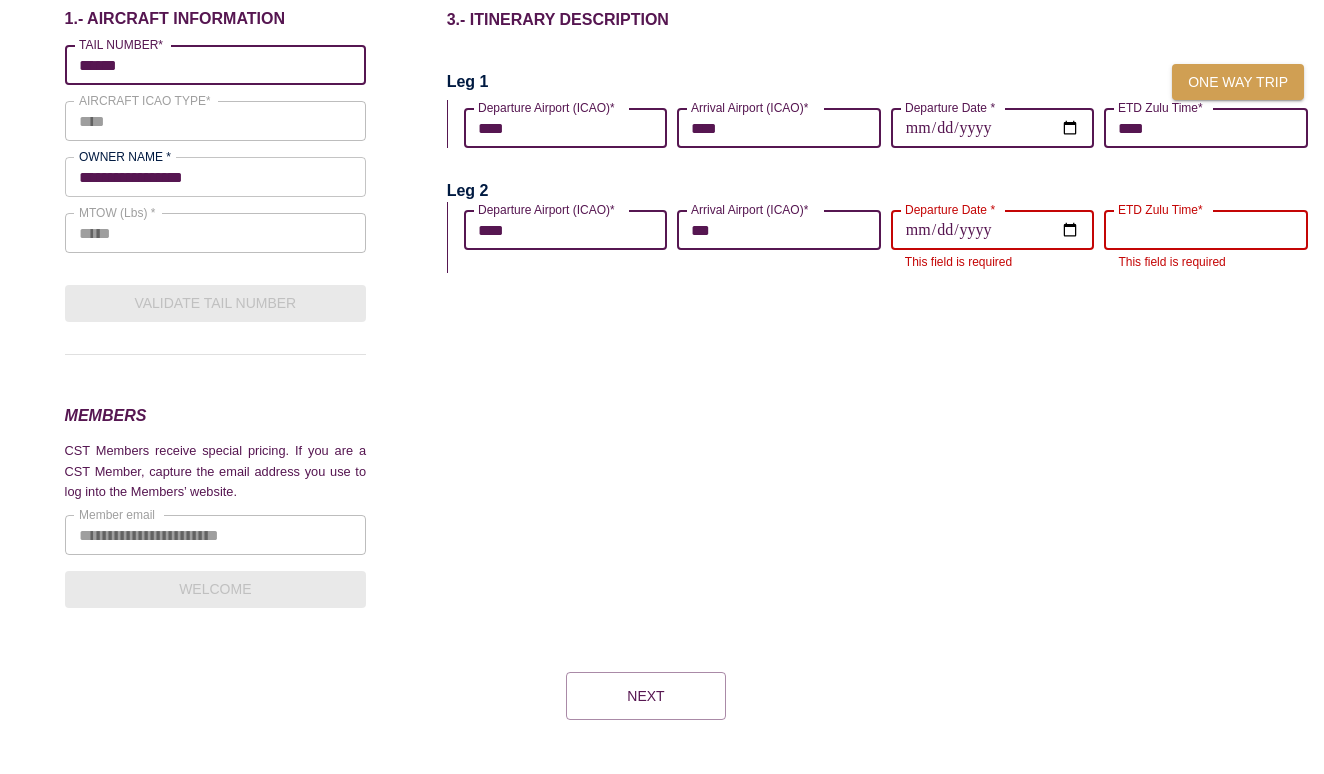 type on "****" 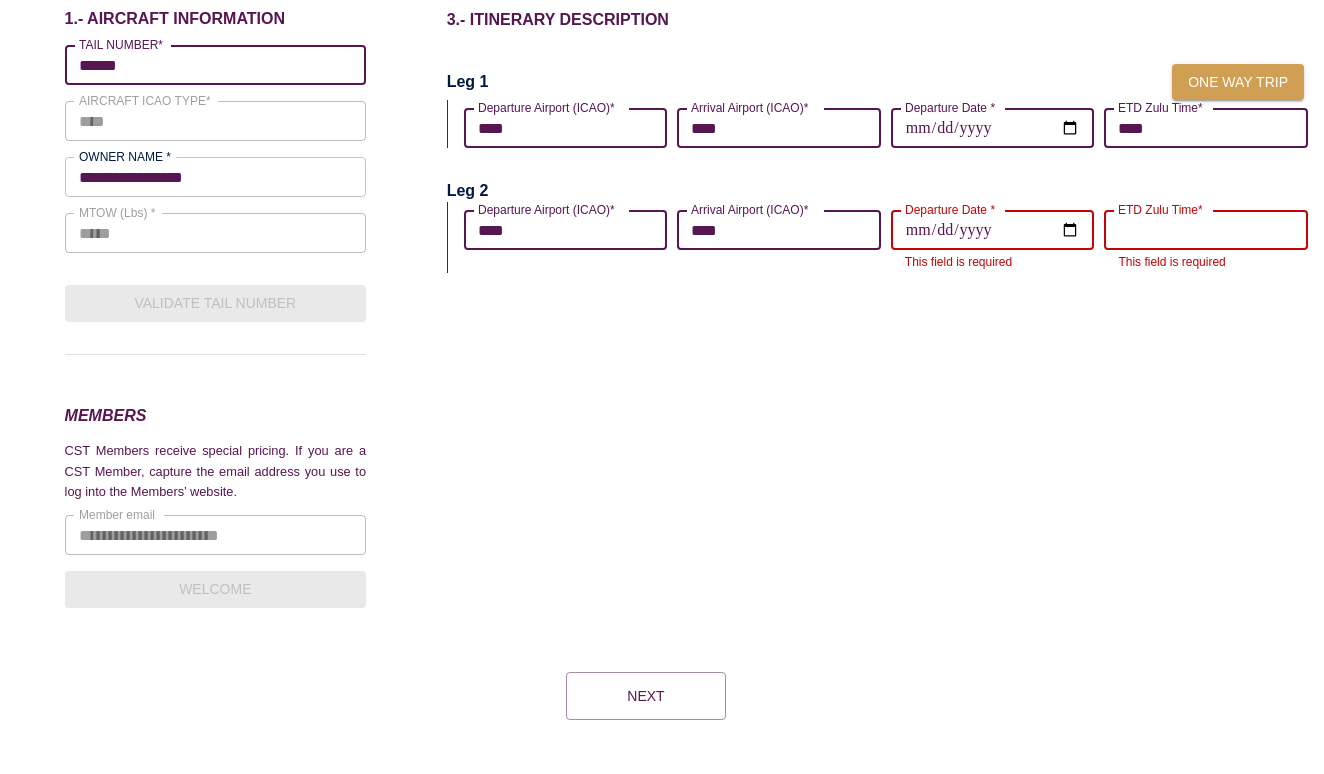 click on "Departure Date *" at bounding box center [993, 230] 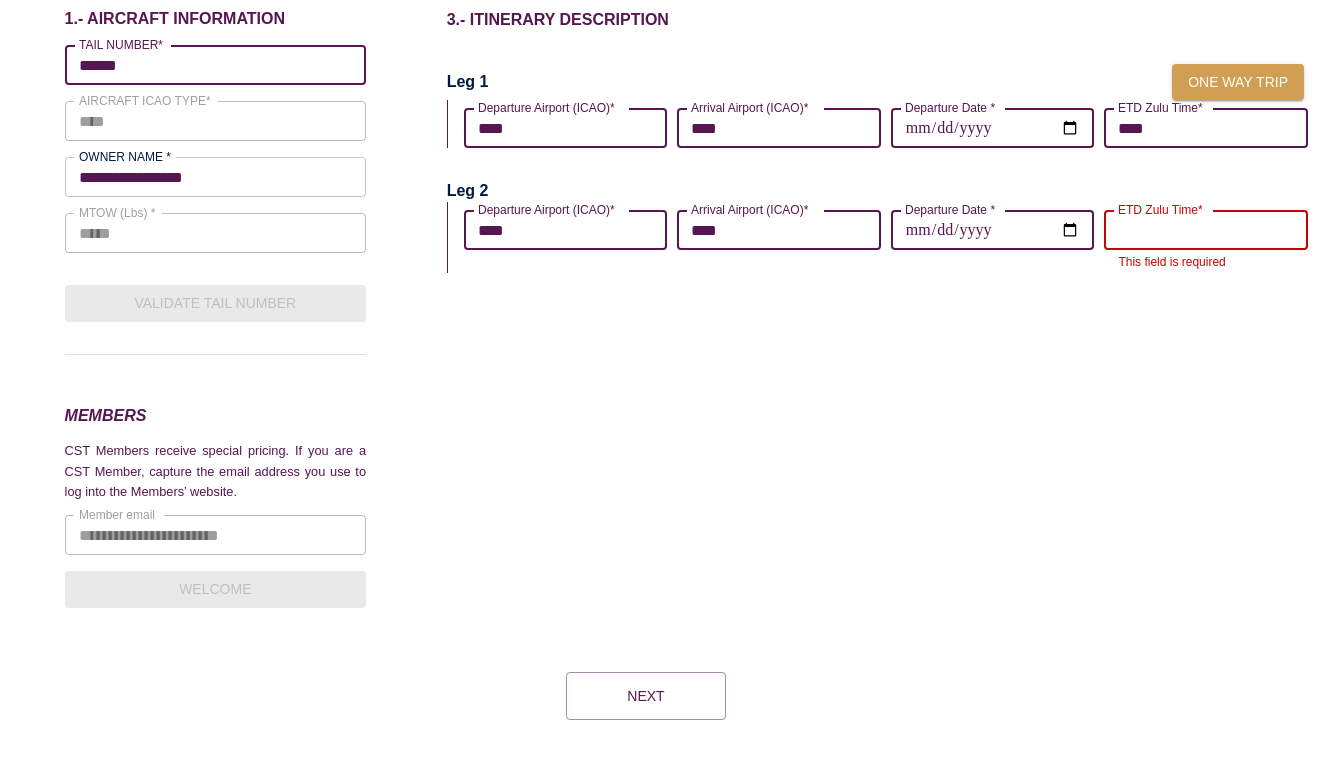 click on "**********" at bounding box center (662, 195) 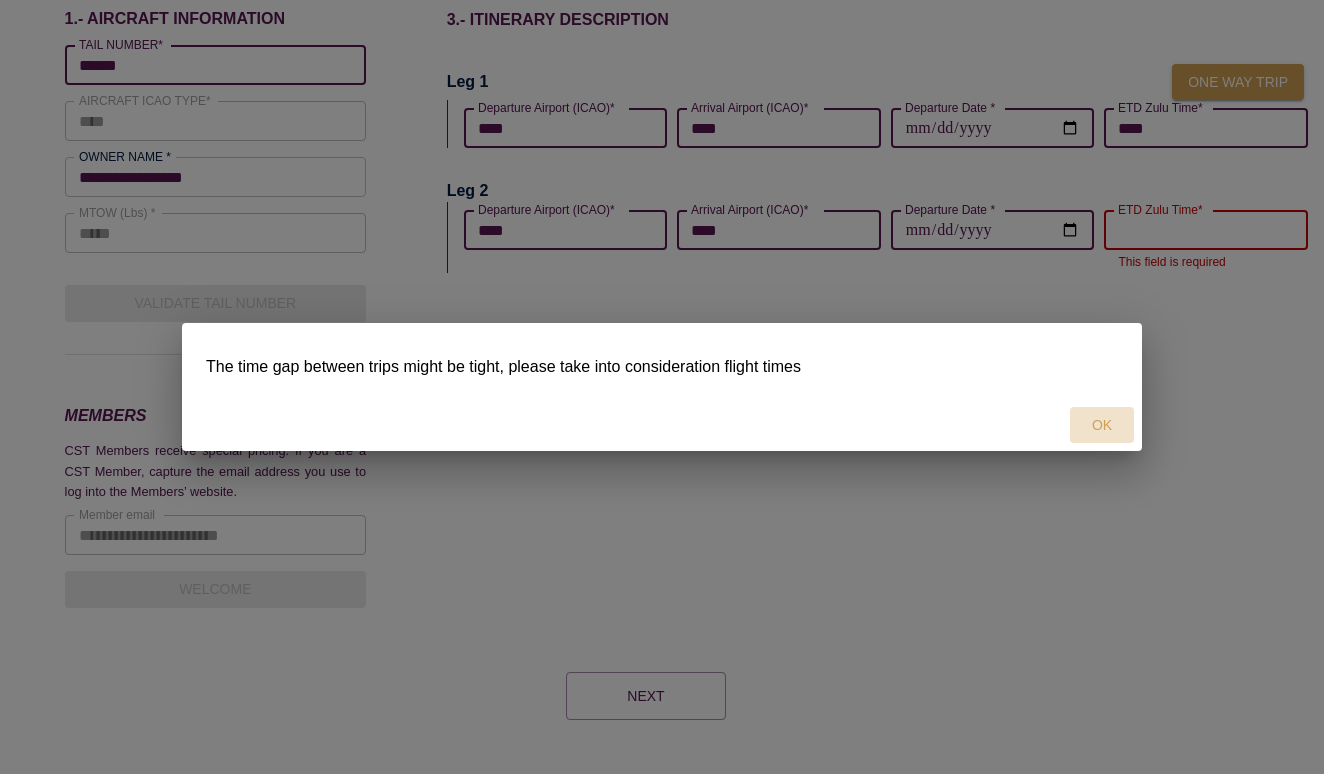 click on "OK" at bounding box center (1102, 425) 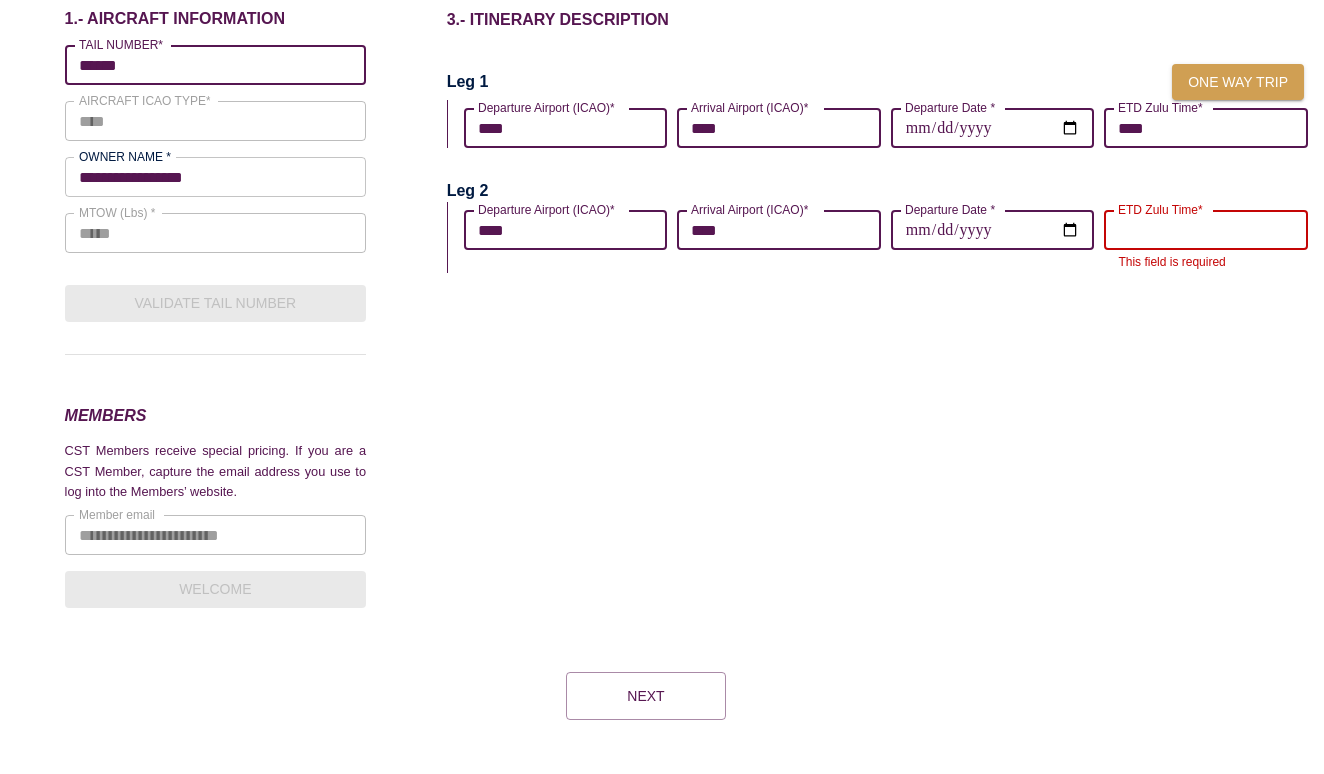 click on "ETD Zulu Time*" at bounding box center (1206, 230) 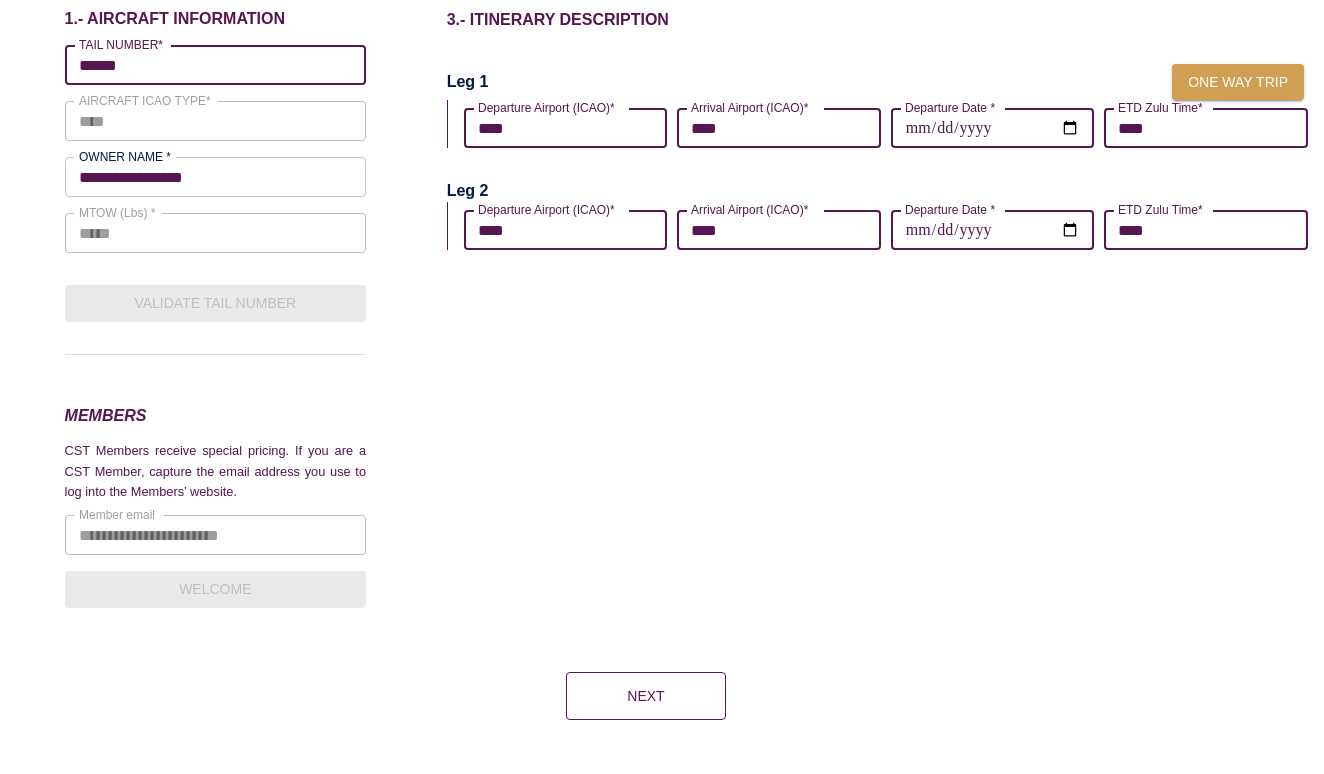 type on "****" 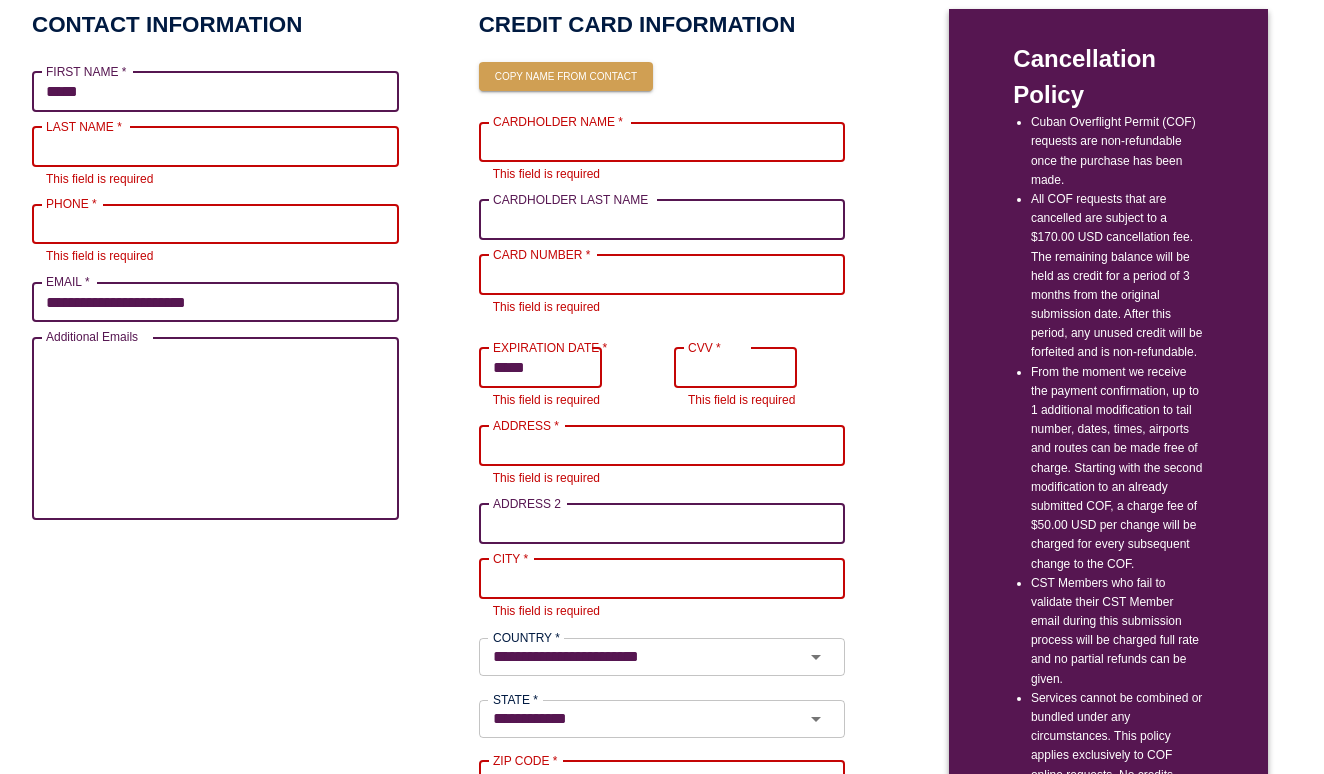 type on "*****" 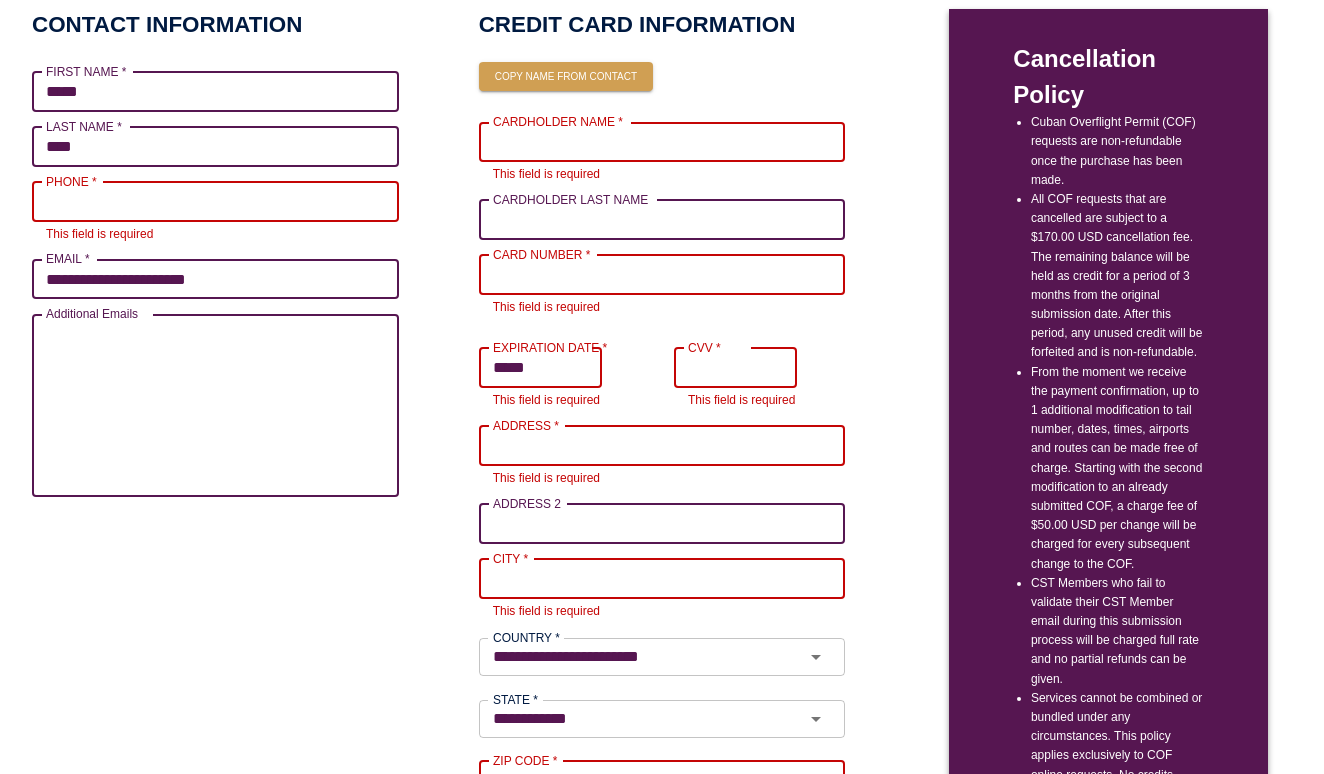 type on "****" 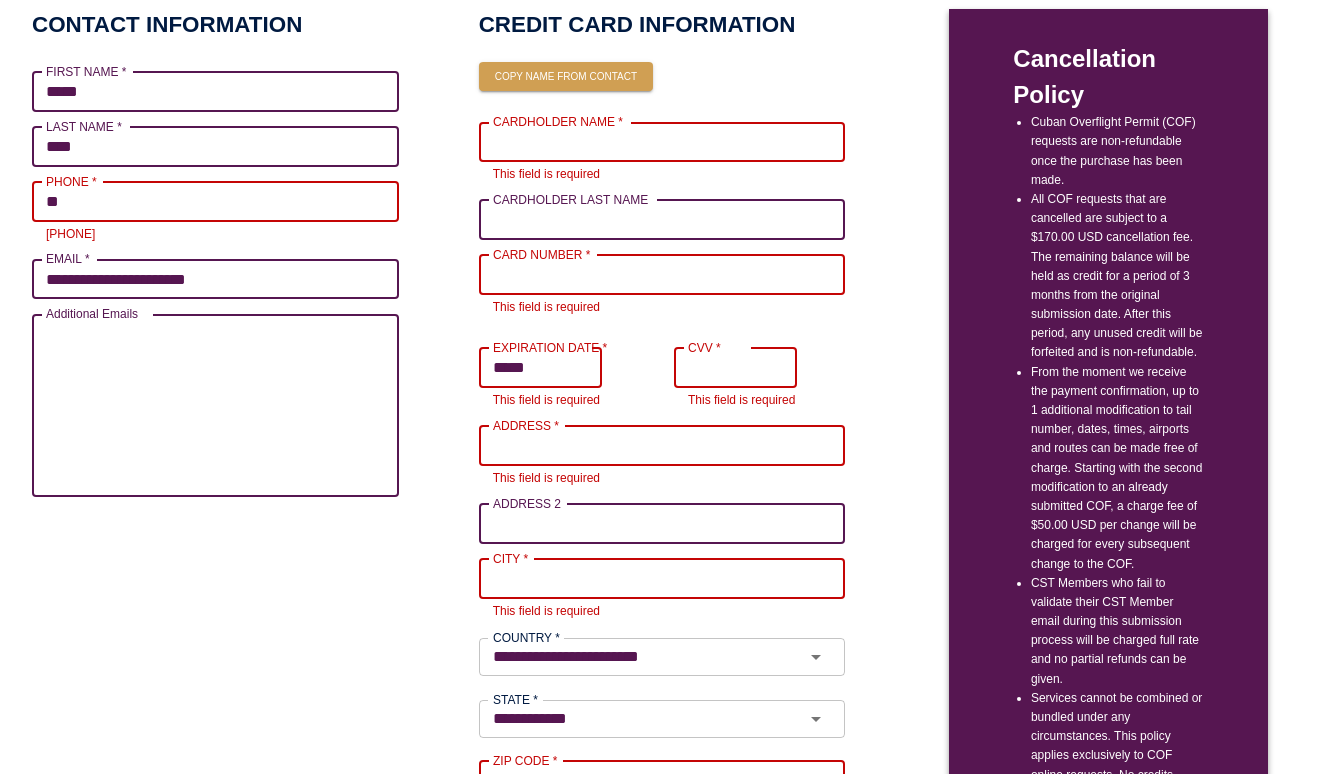 type on "*" 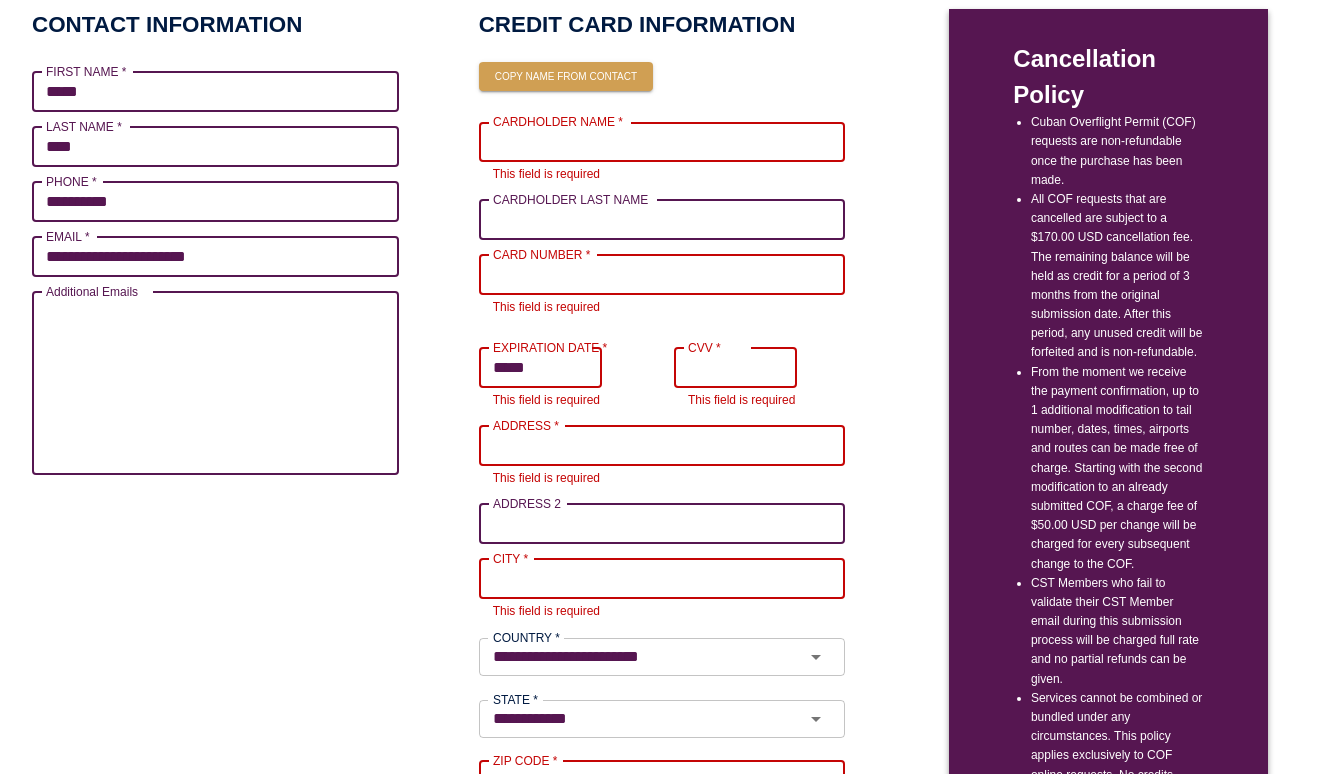 type on "**********" 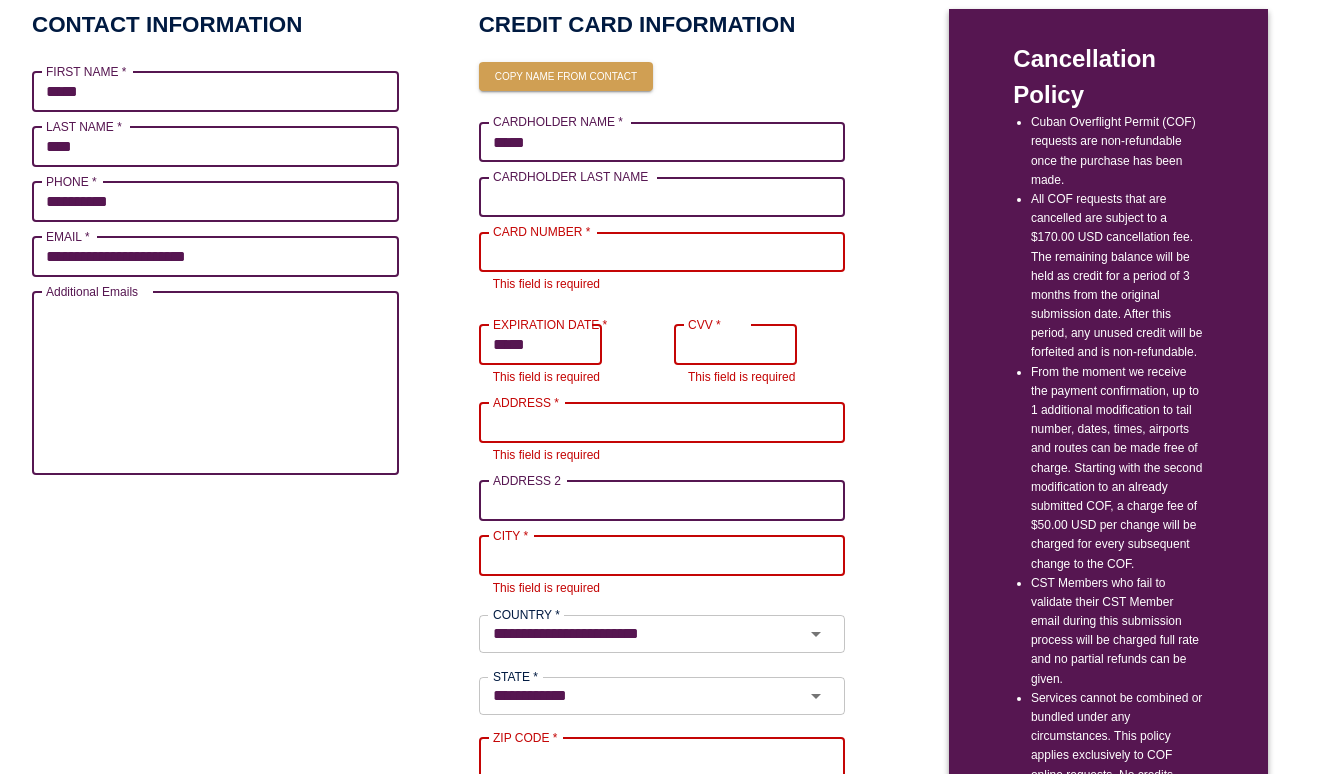 type on "*****" 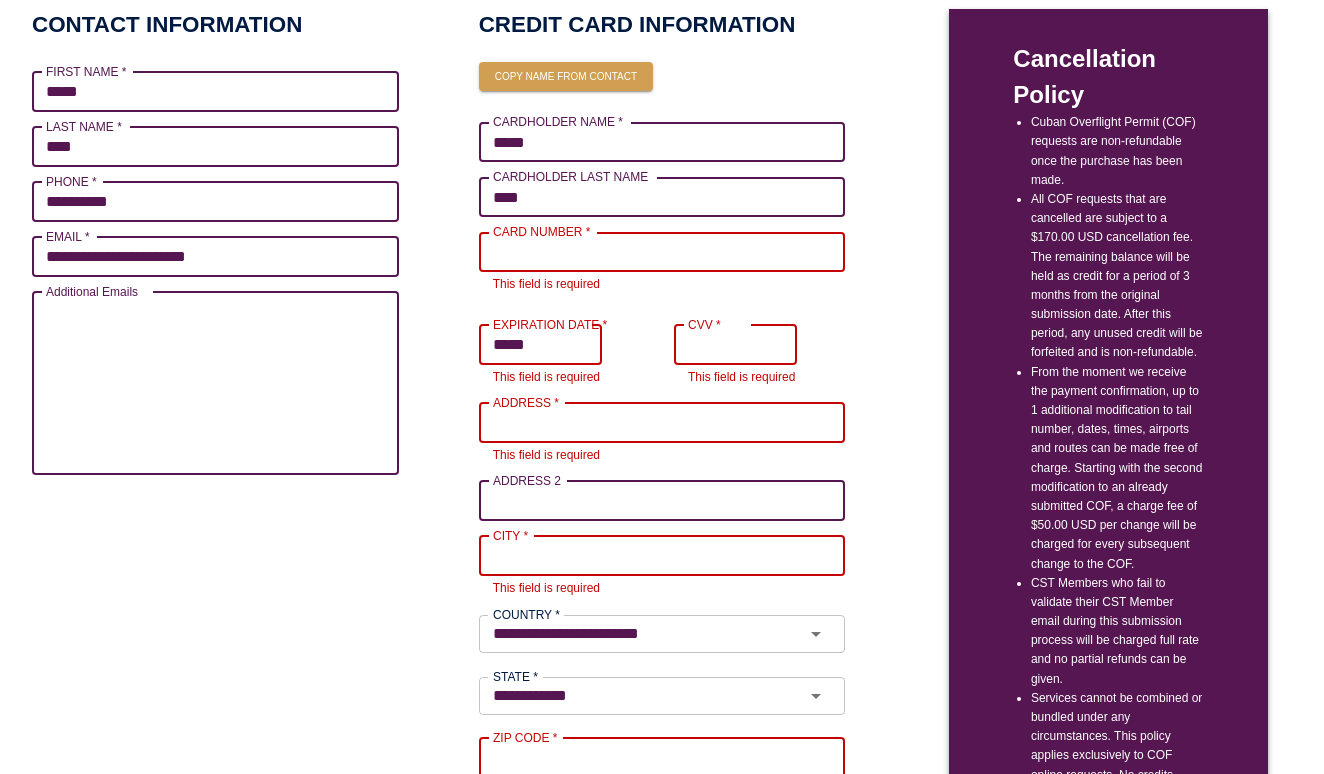 type on "****" 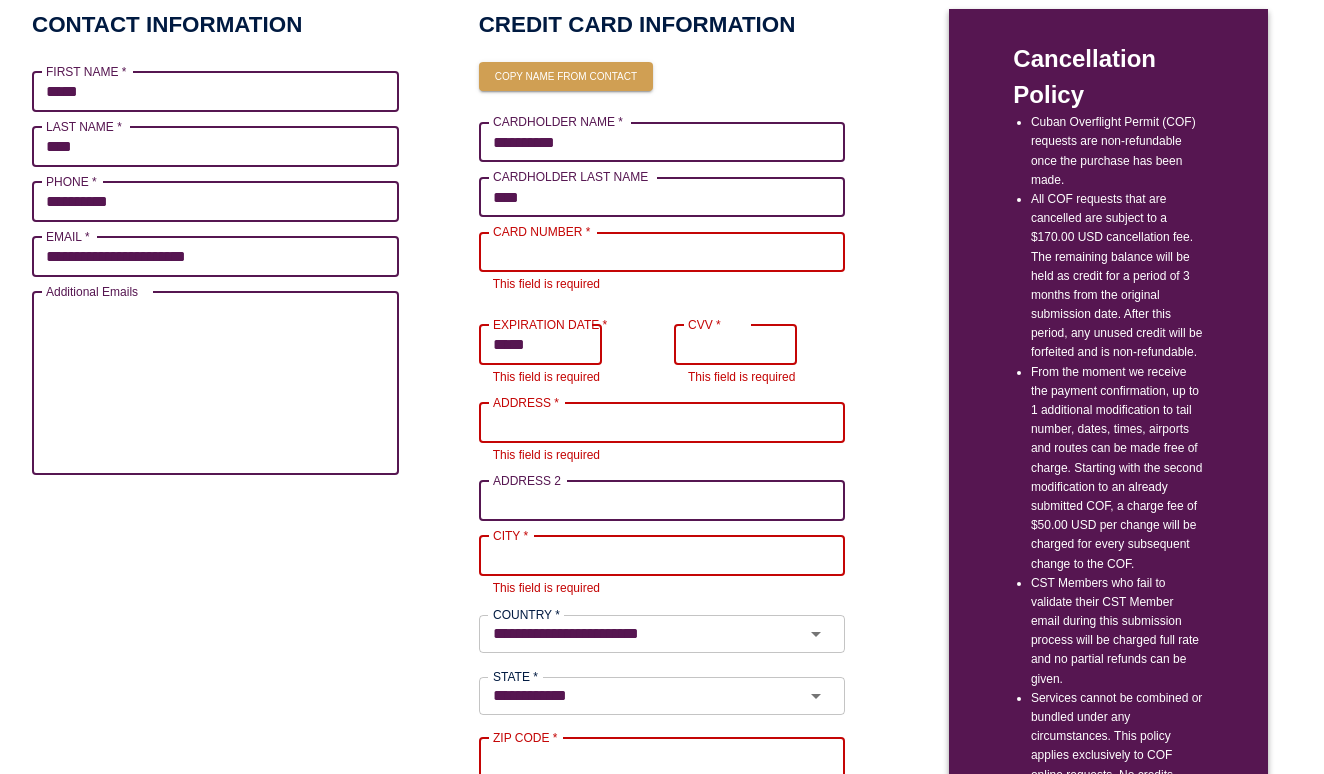 type on "**********" 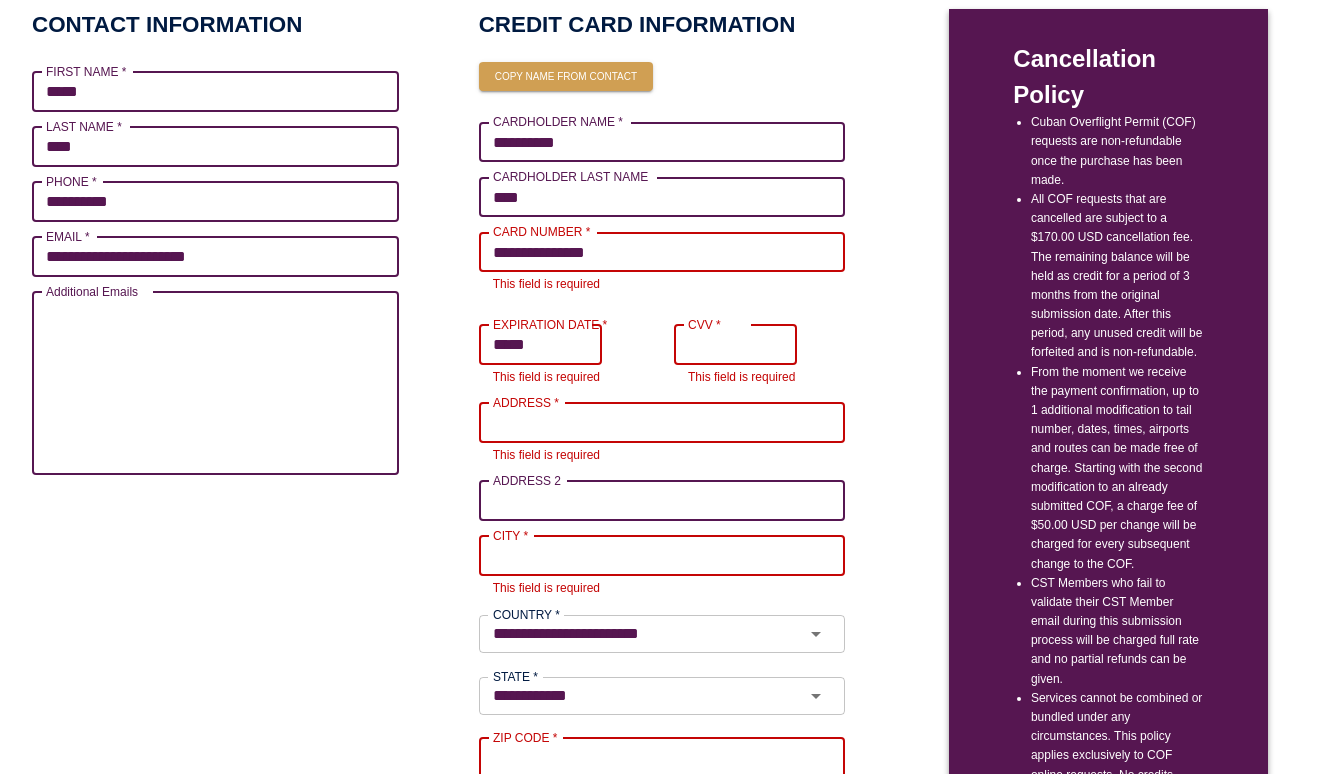 type on "*****" 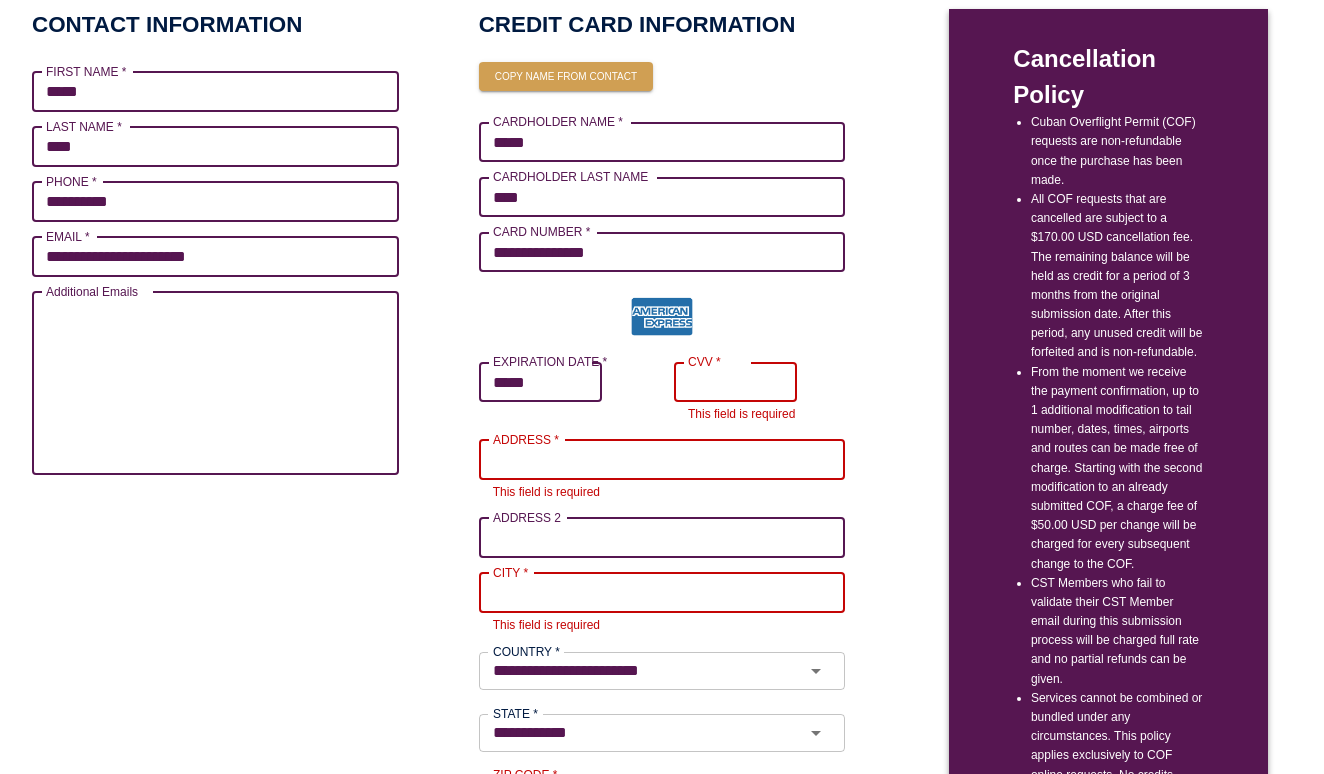 type on "*****" 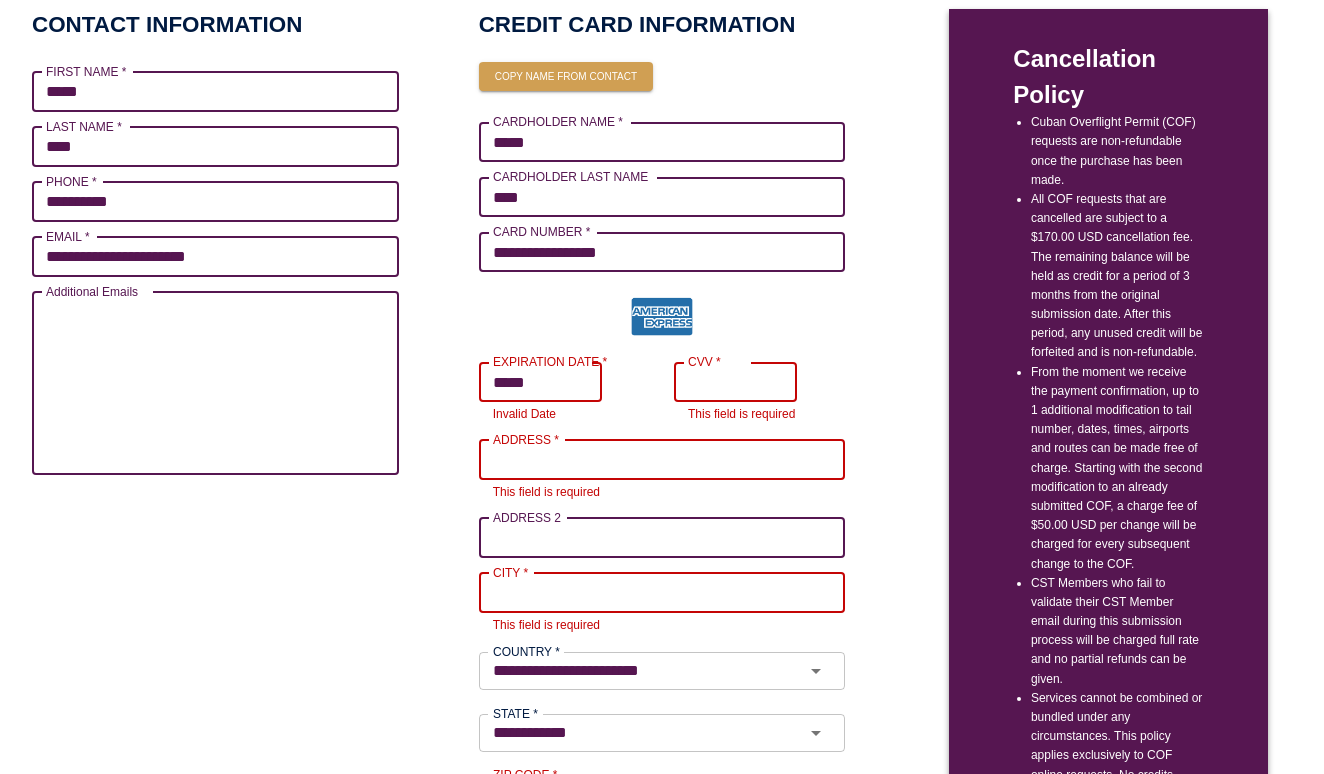 type on "*****" 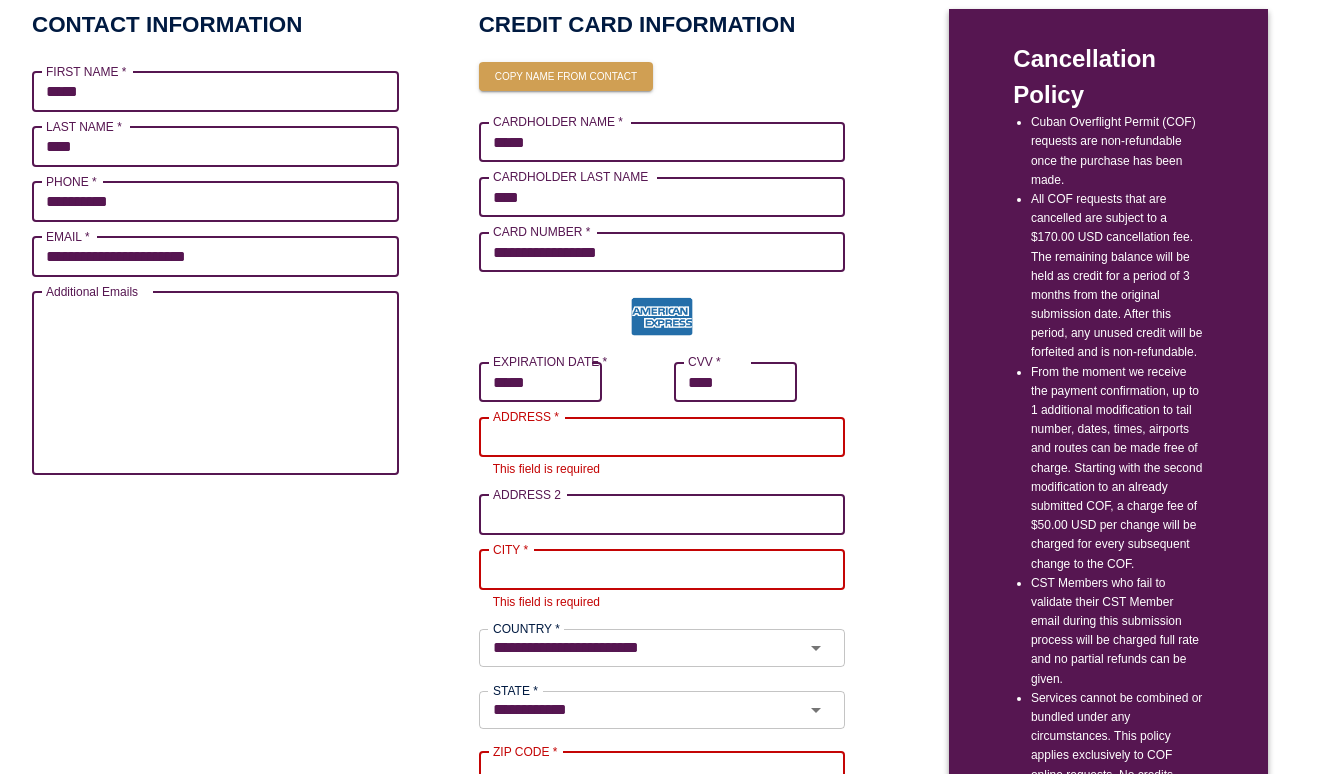 type on "****" 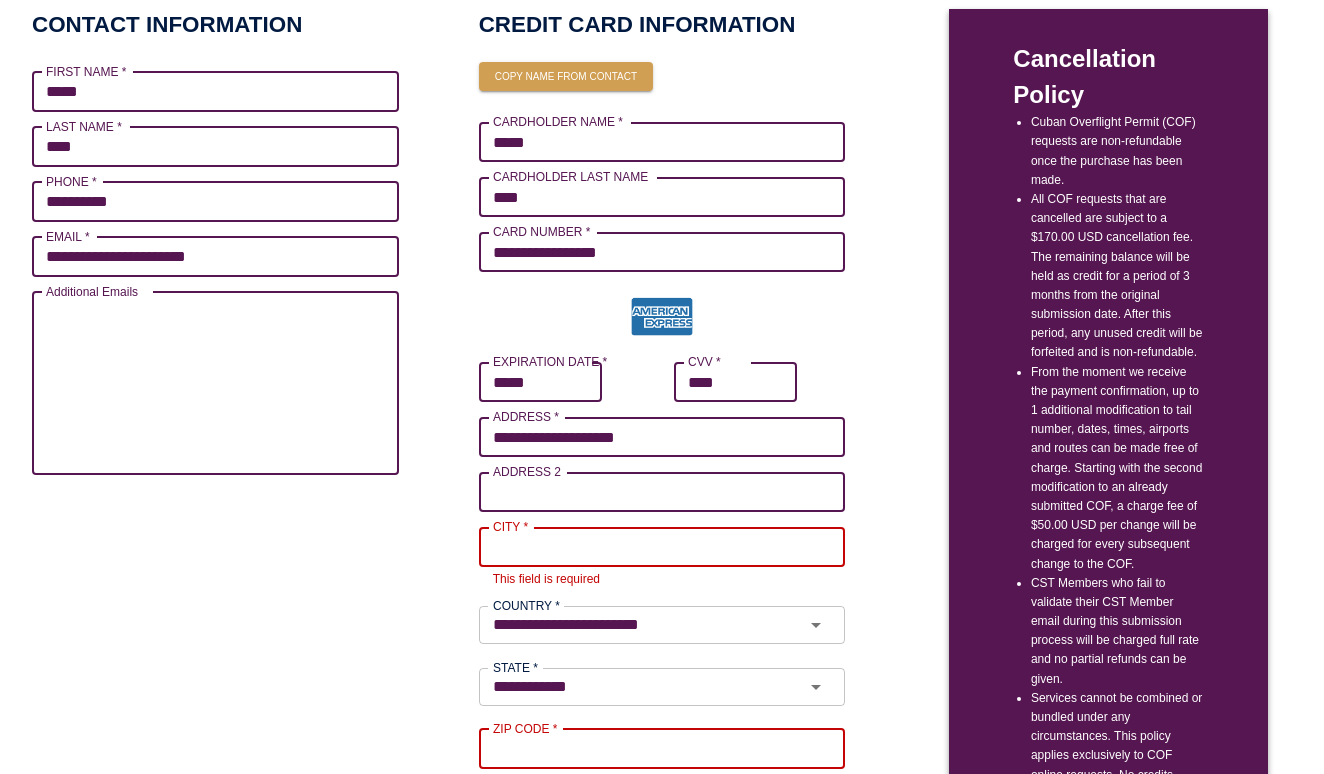 type on "**********" 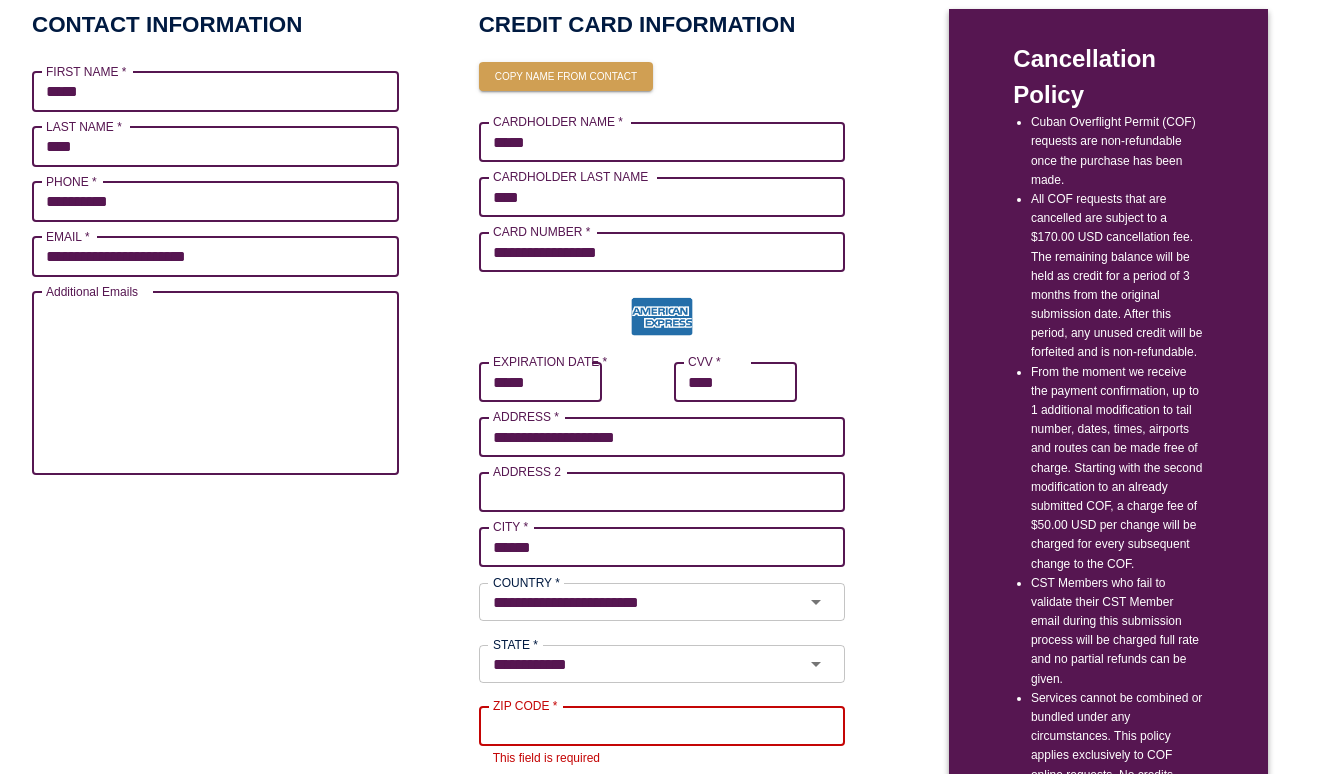type on "******" 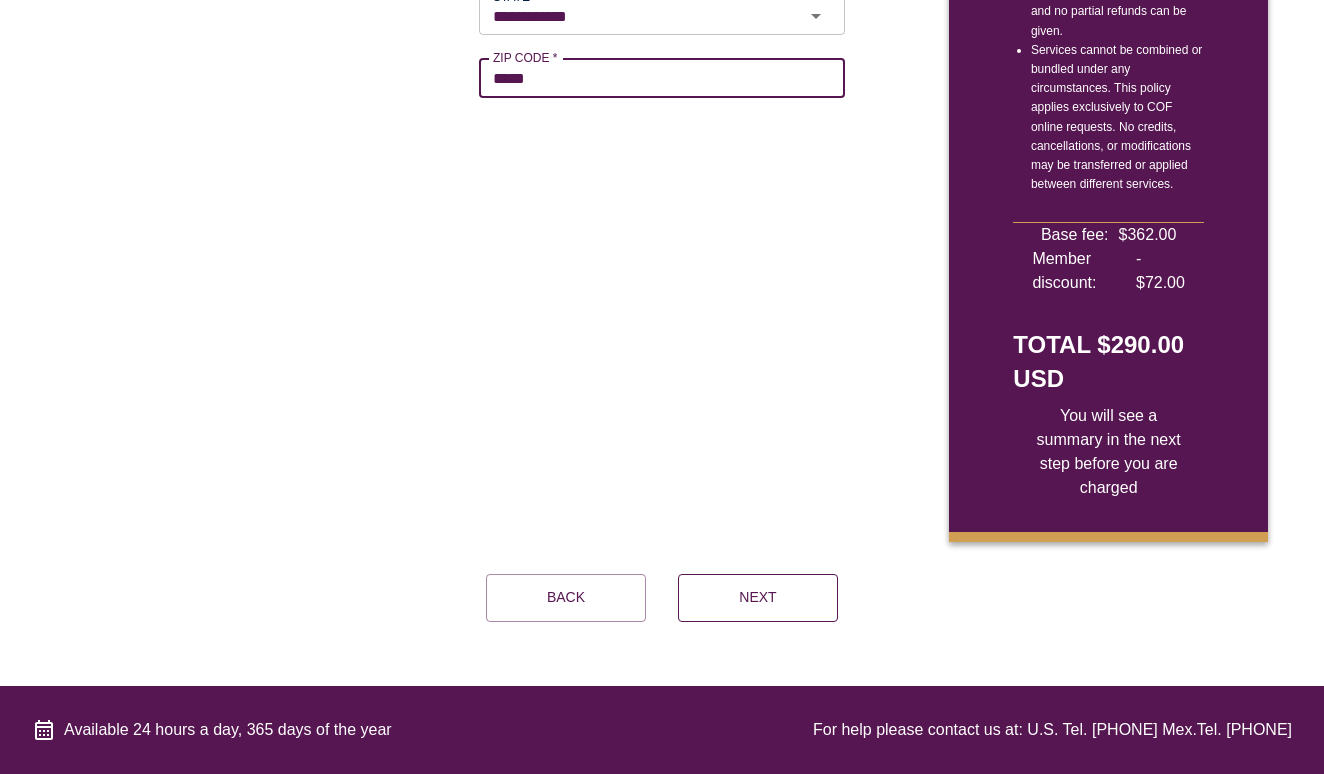 scroll, scrollTop: 872, scrollLeft: 0, axis: vertical 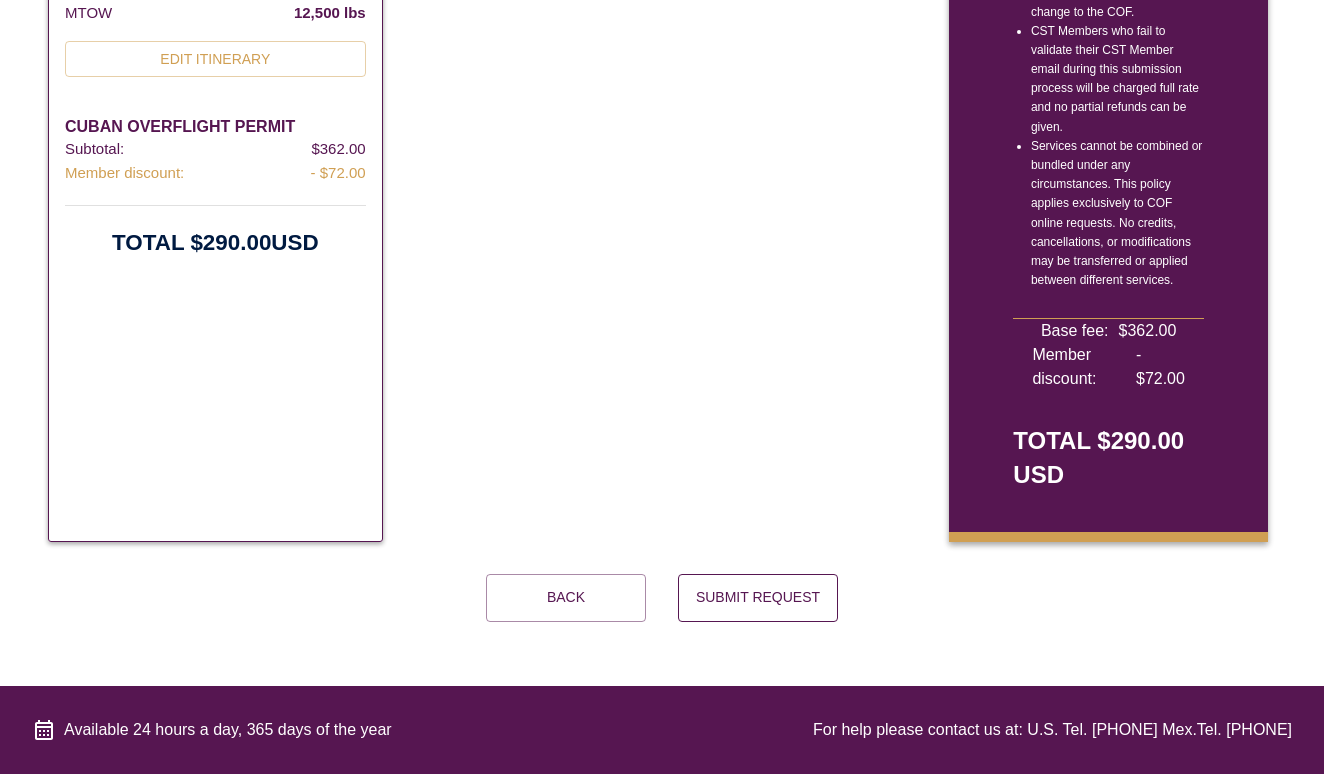 click on "Submit Request" at bounding box center [758, 598] 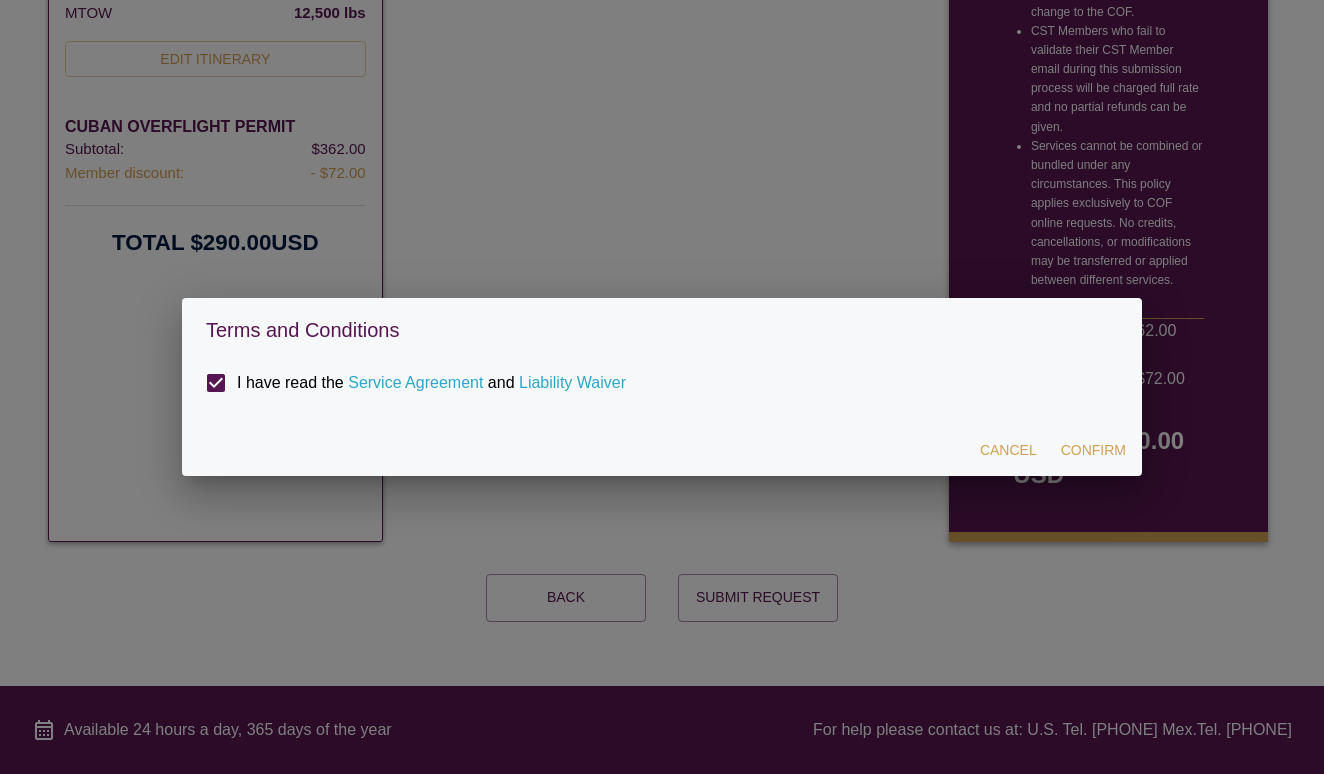 click on "Confirm" at bounding box center [1093, 450] 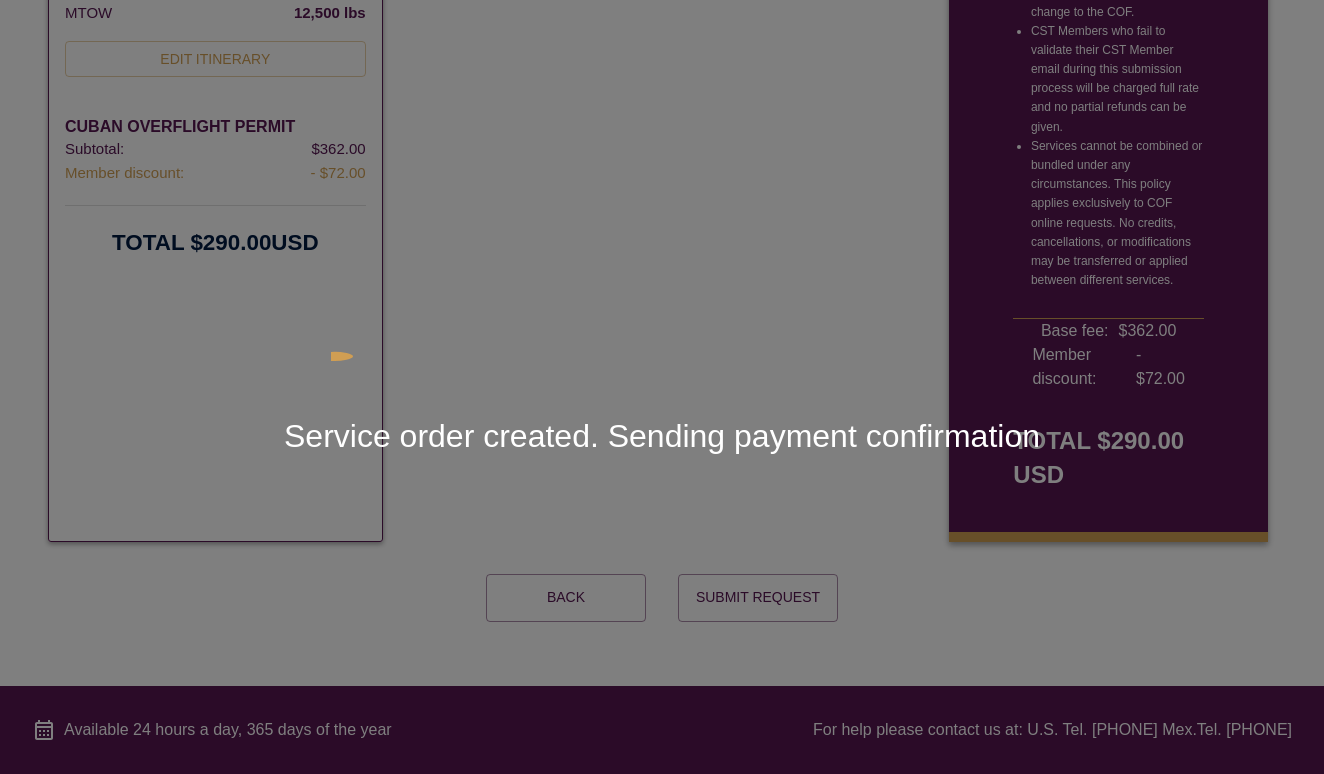 scroll, scrollTop: 754, scrollLeft: 0, axis: vertical 